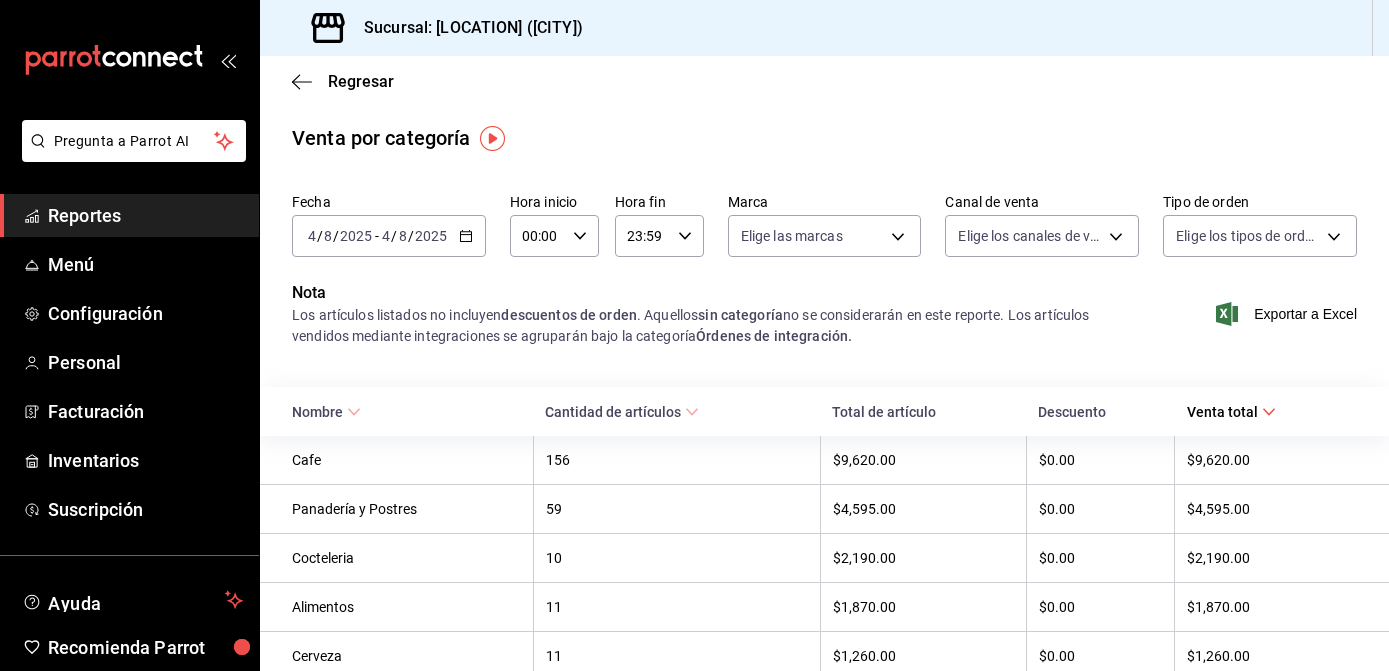 scroll, scrollTop: 0, scrollLeft: 0, axis: both 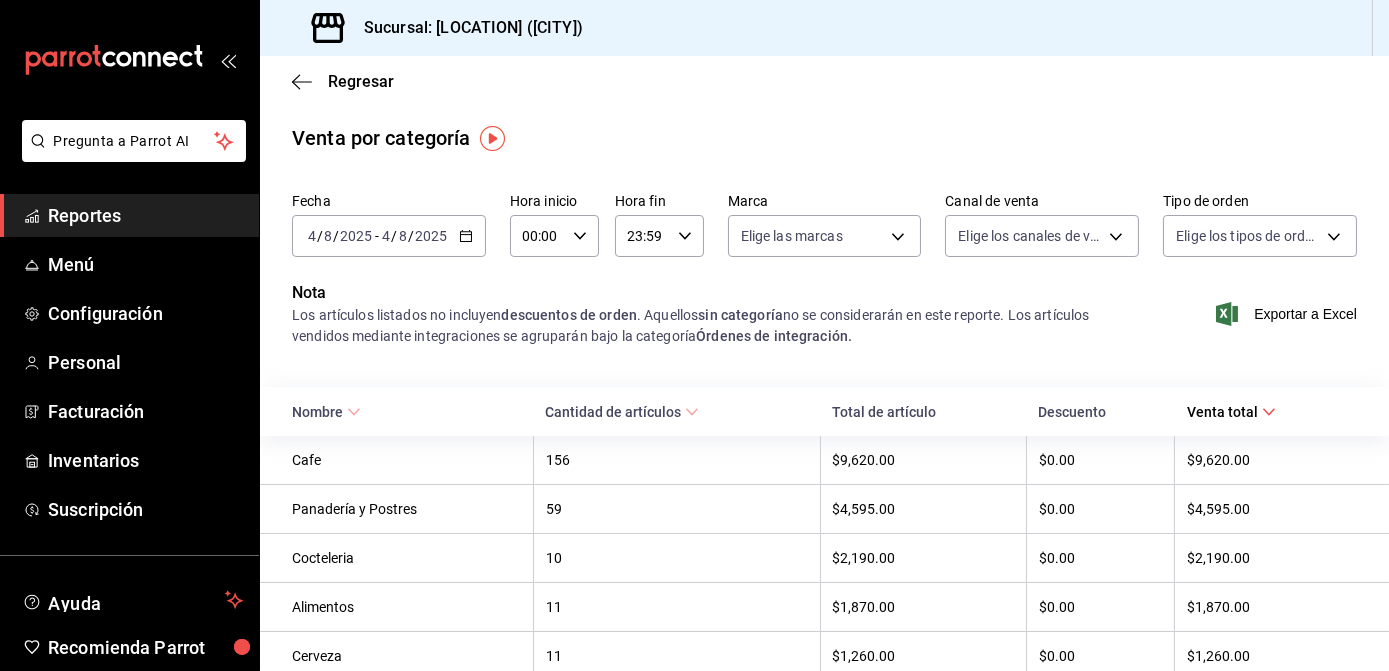 click on "2025-08-04 4 / 8 / 2025 - 2025-08-04 4 / 8 / 2025" at bounding box center [389, 236] 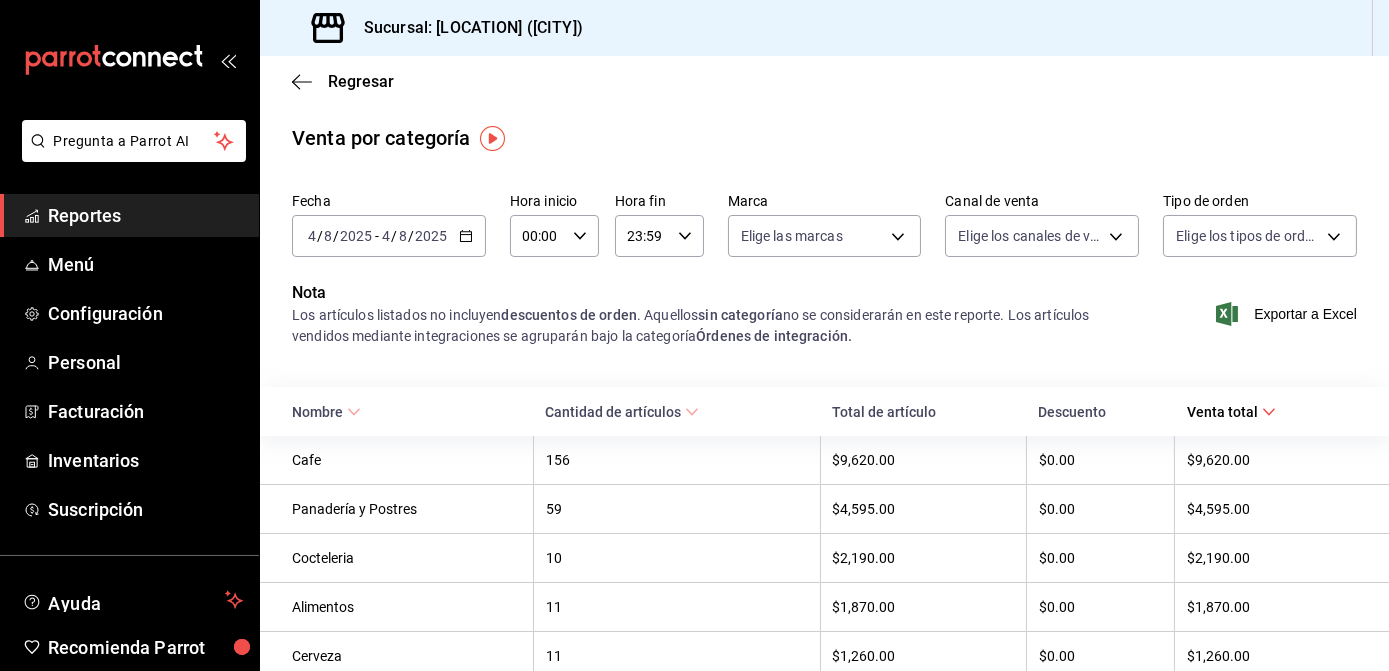 click on "Reportes" at bounding box center [145, 215] 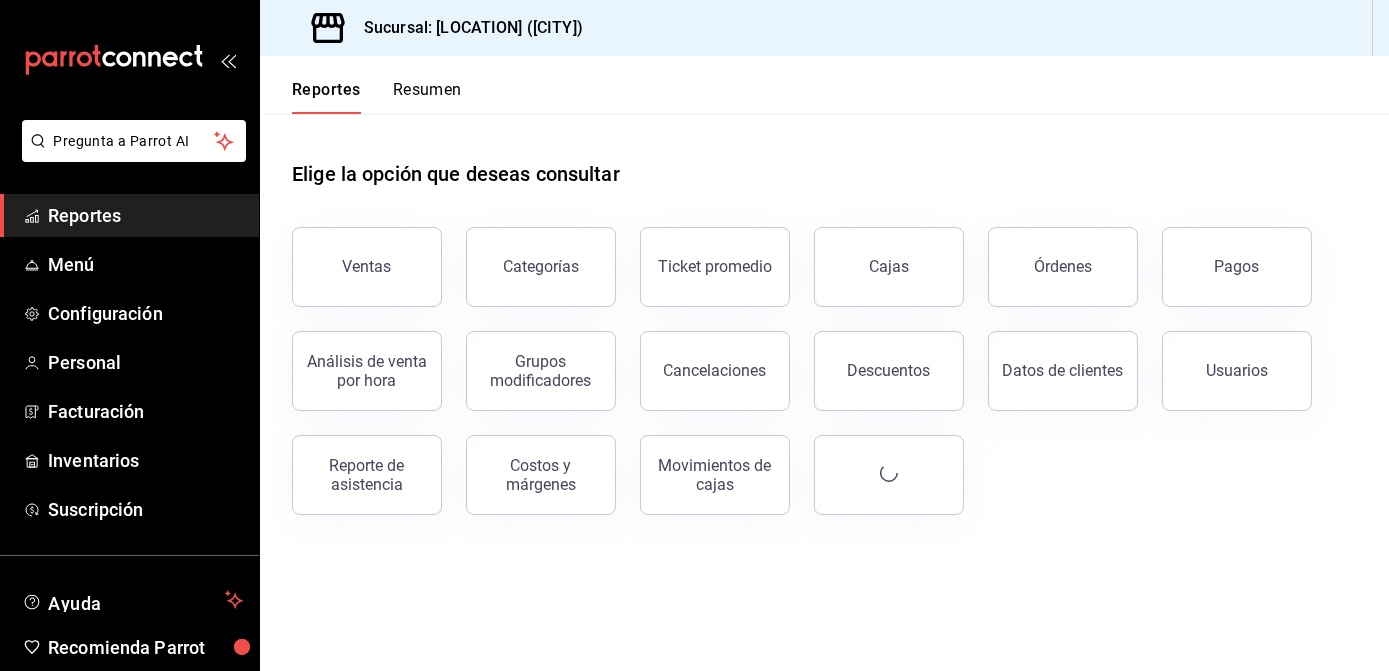 click on "Reportes" at bounding box center (145, 215) 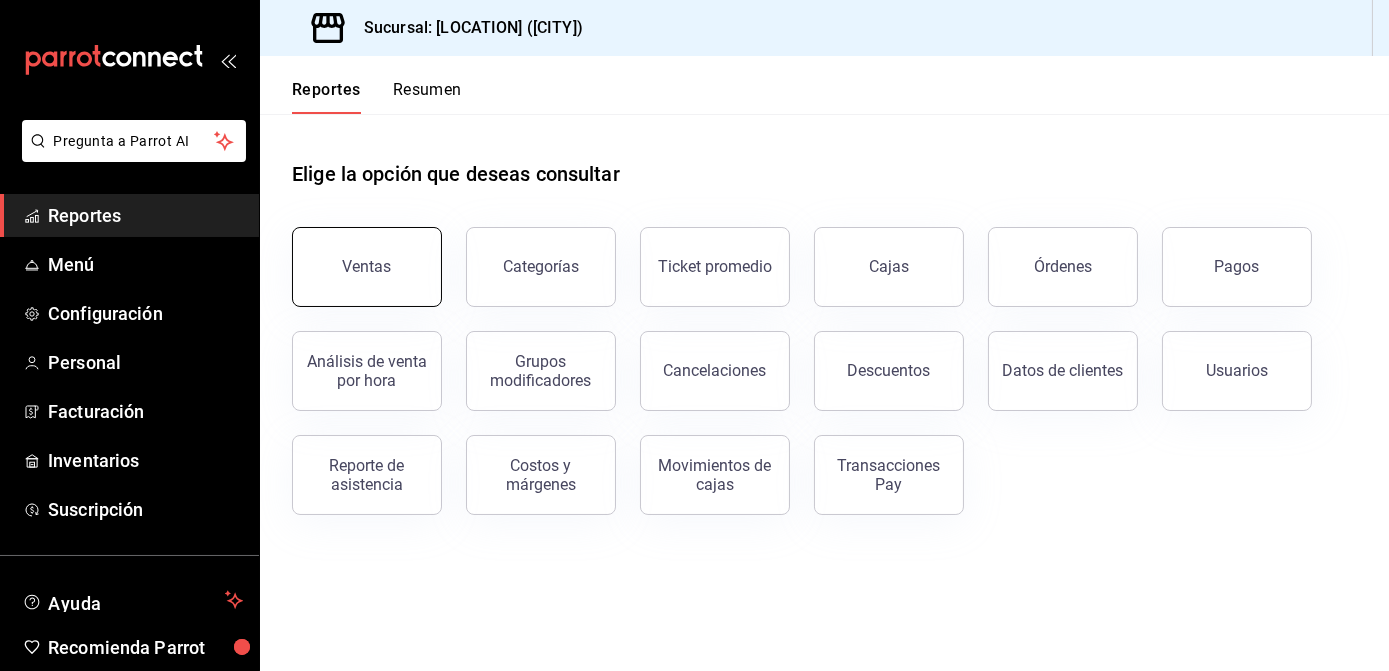 click on "Ventas" at bounding box center (367, 266) 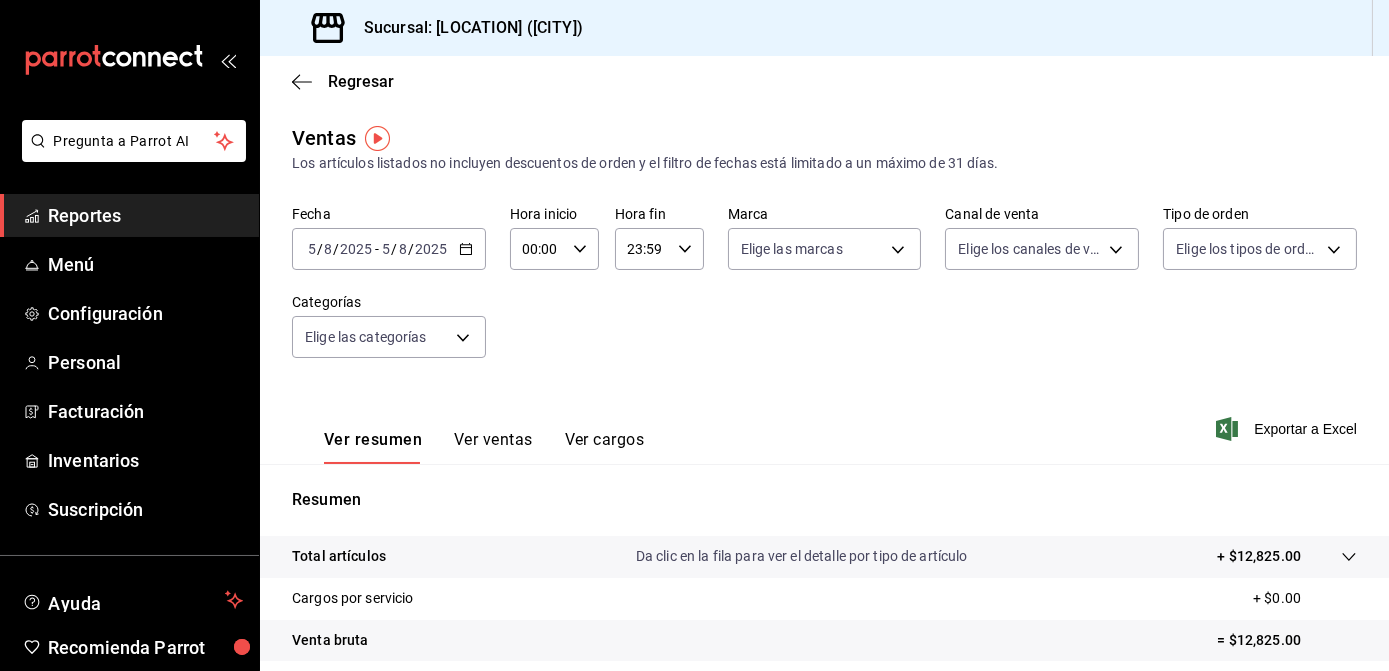 click 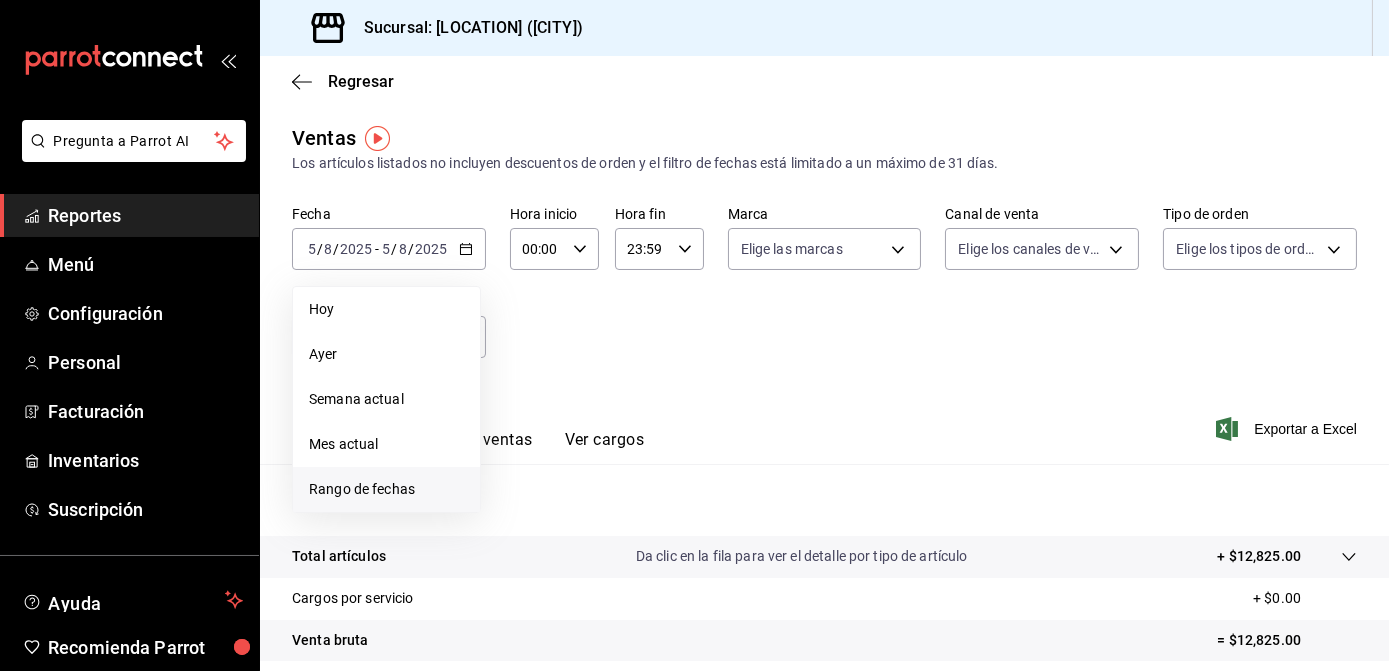 click on "Rango de fechas" at bounding box center (386, 489) 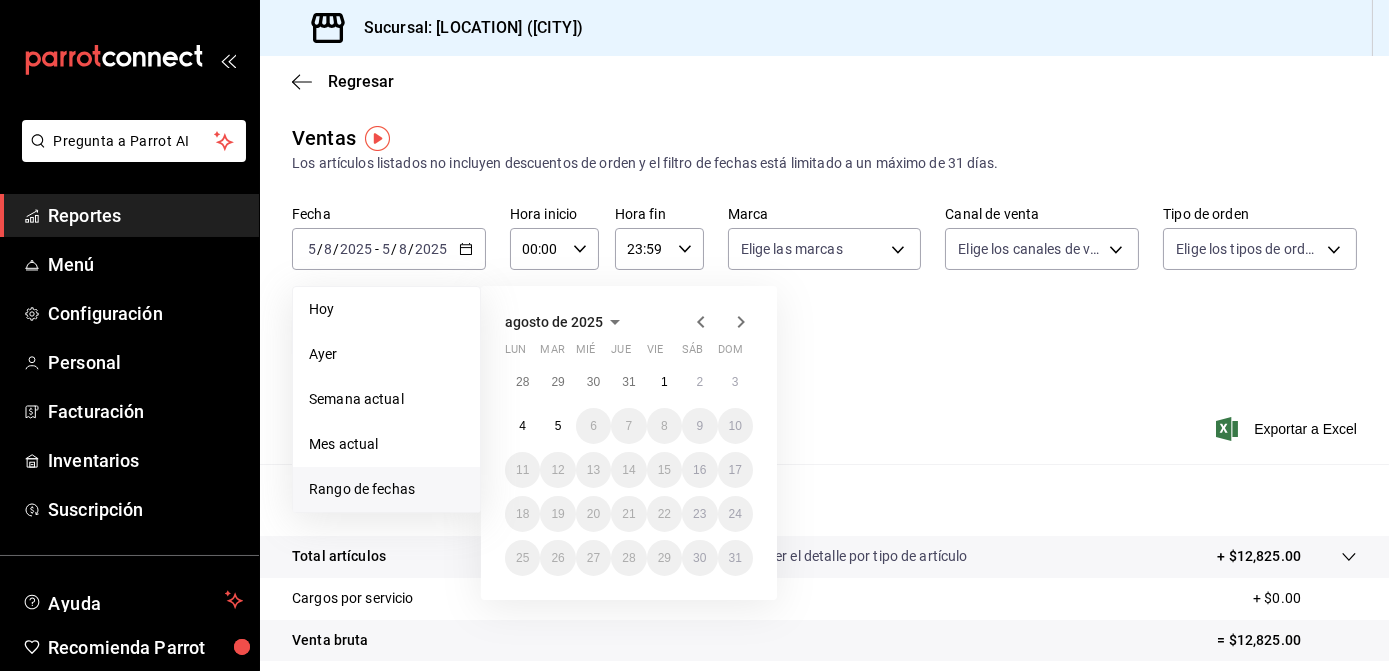 click 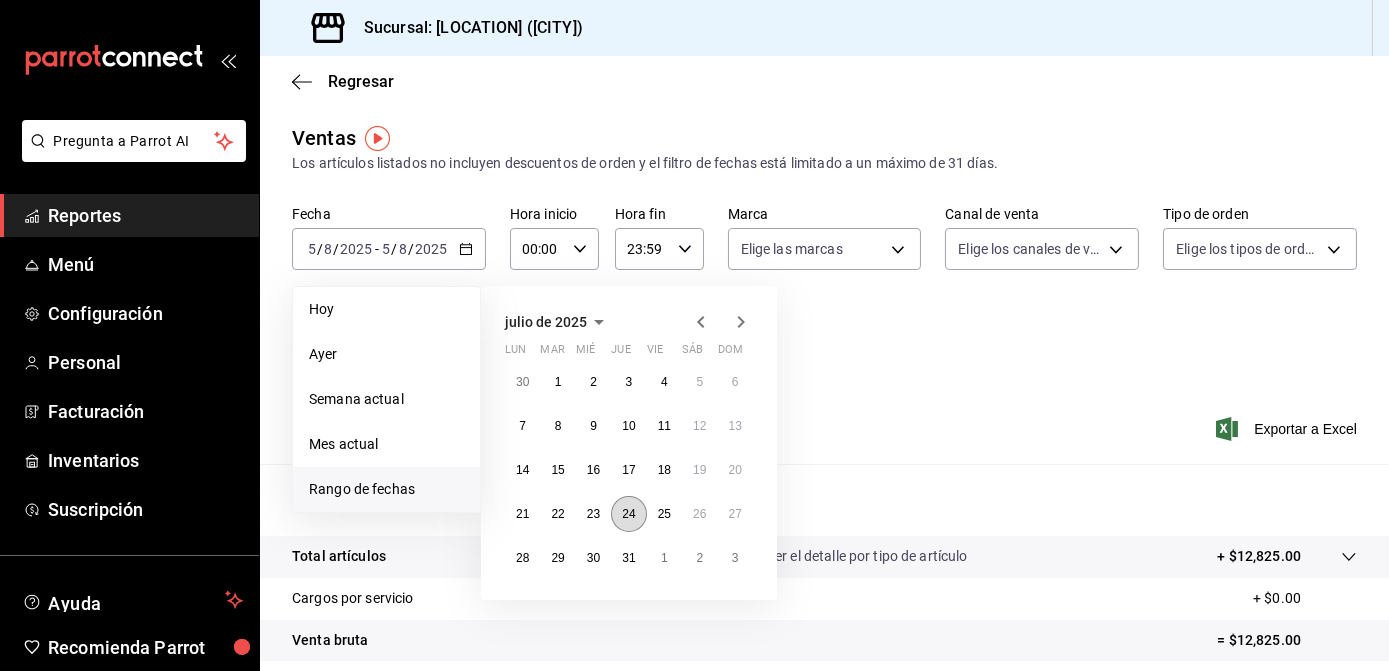 click on "24" at bounding box center (628, 514) 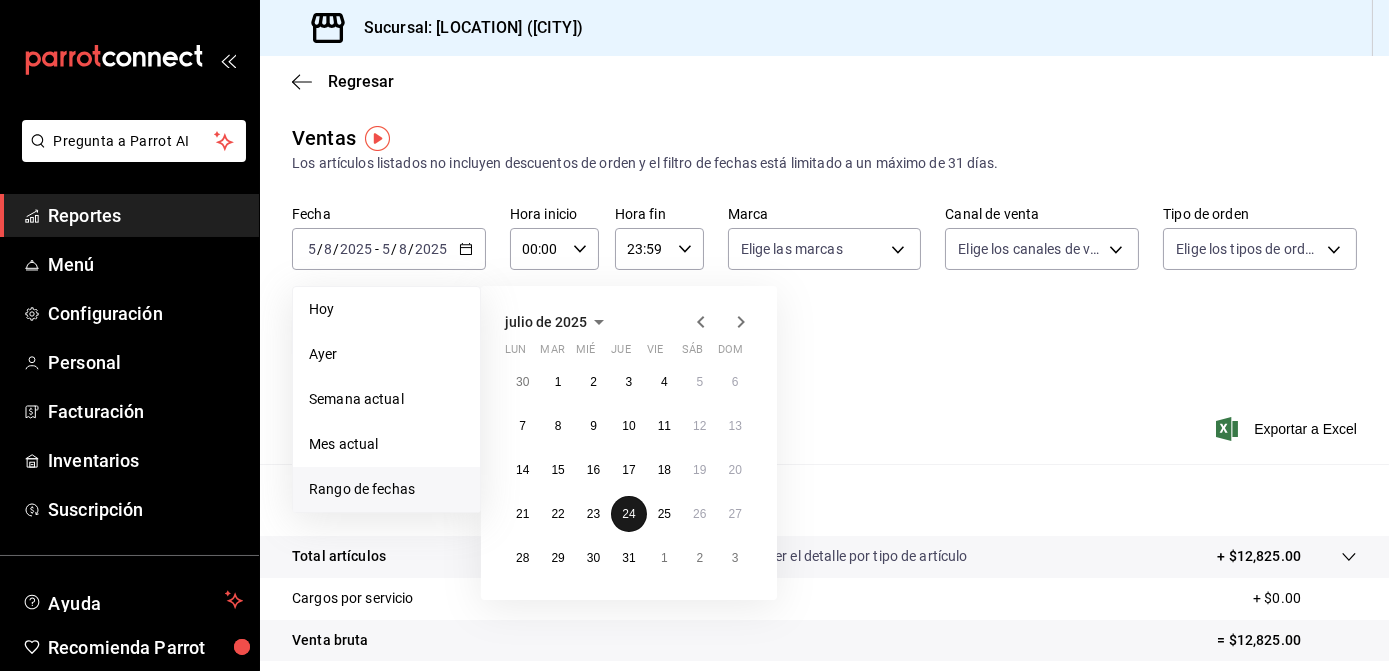 click on "24" at bounding box center (628, 514) 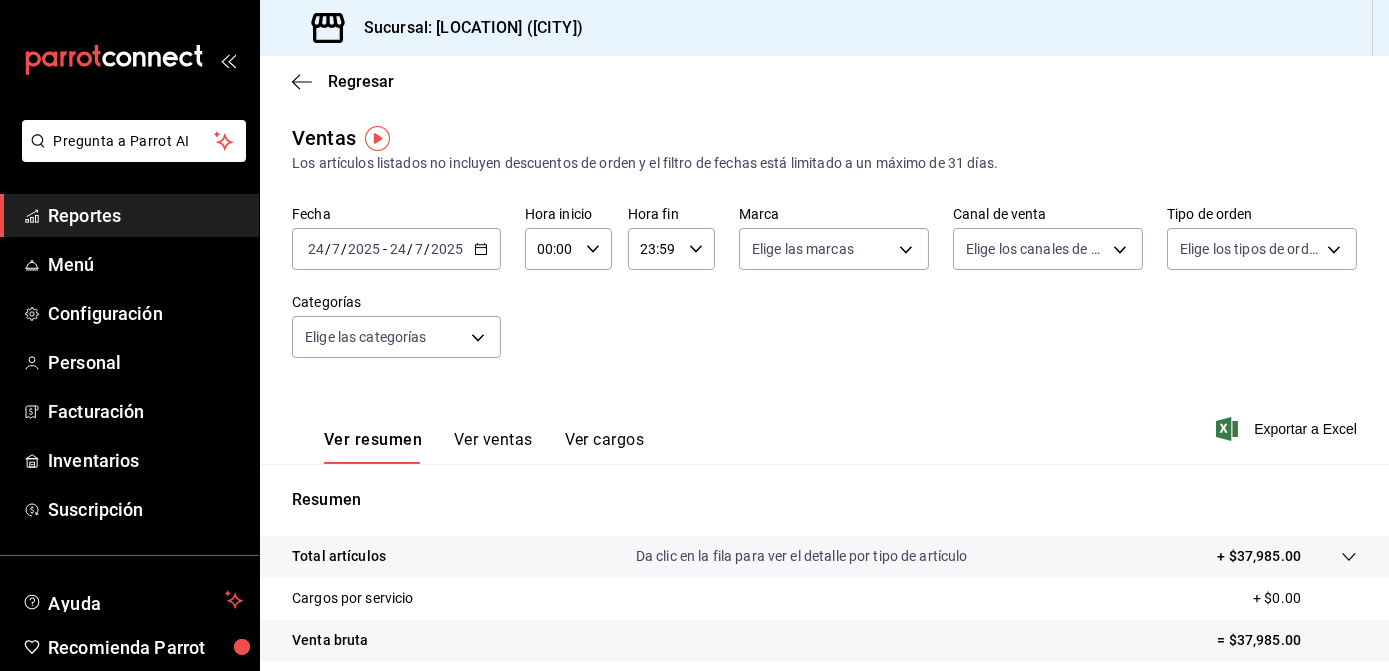click on "Ver ventas" at bounding box center (493, 447) 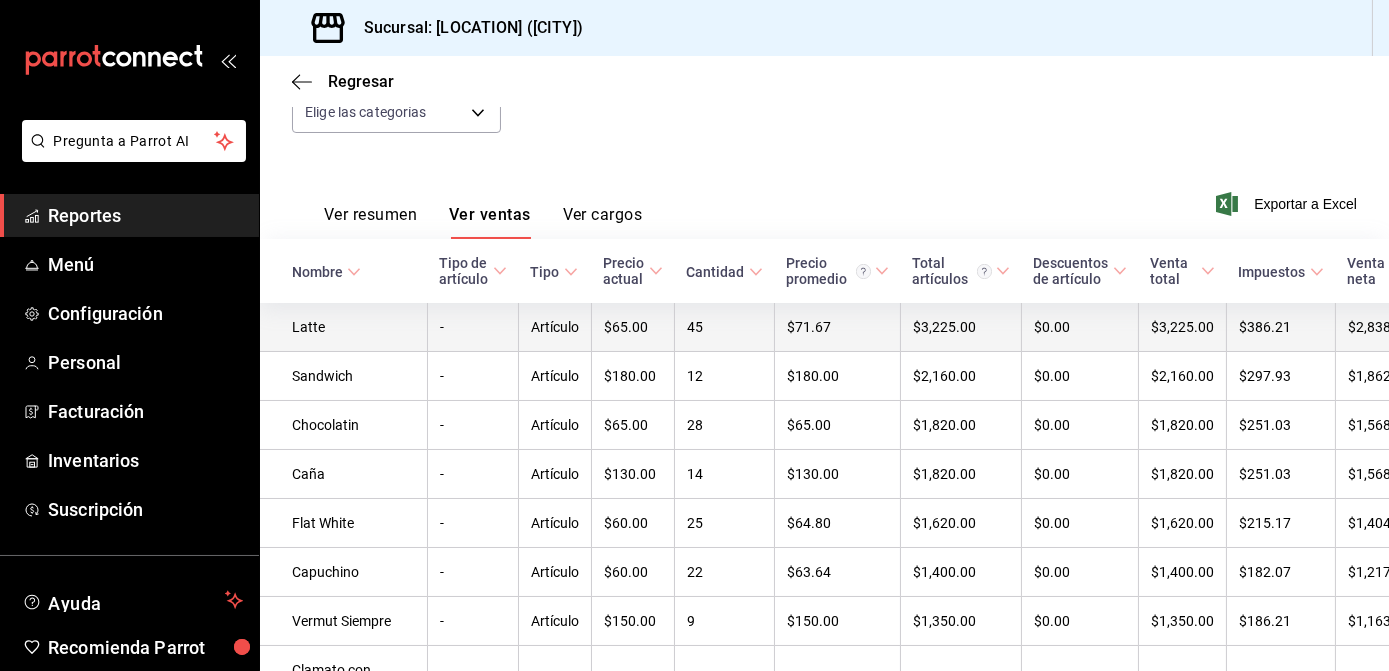 scroll, scrollTop: 283, scrollLeft: 0, axis: vertical 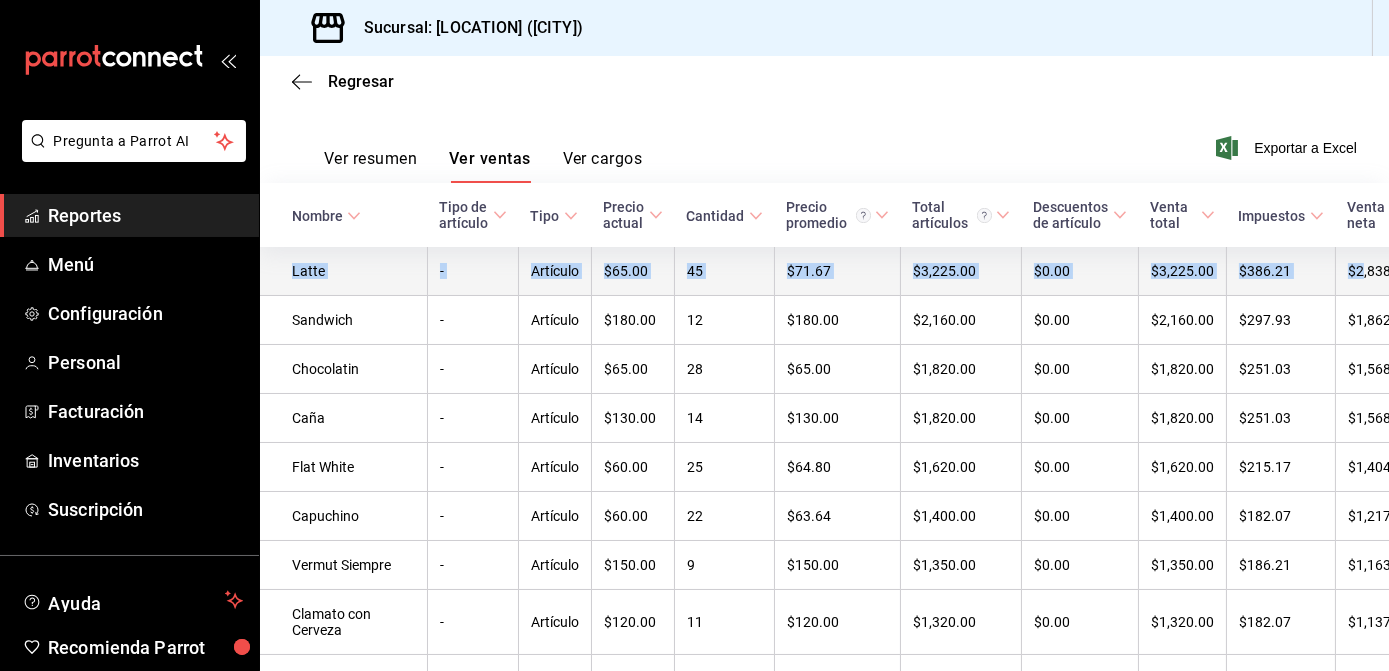 drag, startPoint x: 1388, startPoint y: 185, endPoint x: 1352, endPoint y: 288, distance: 109.11004 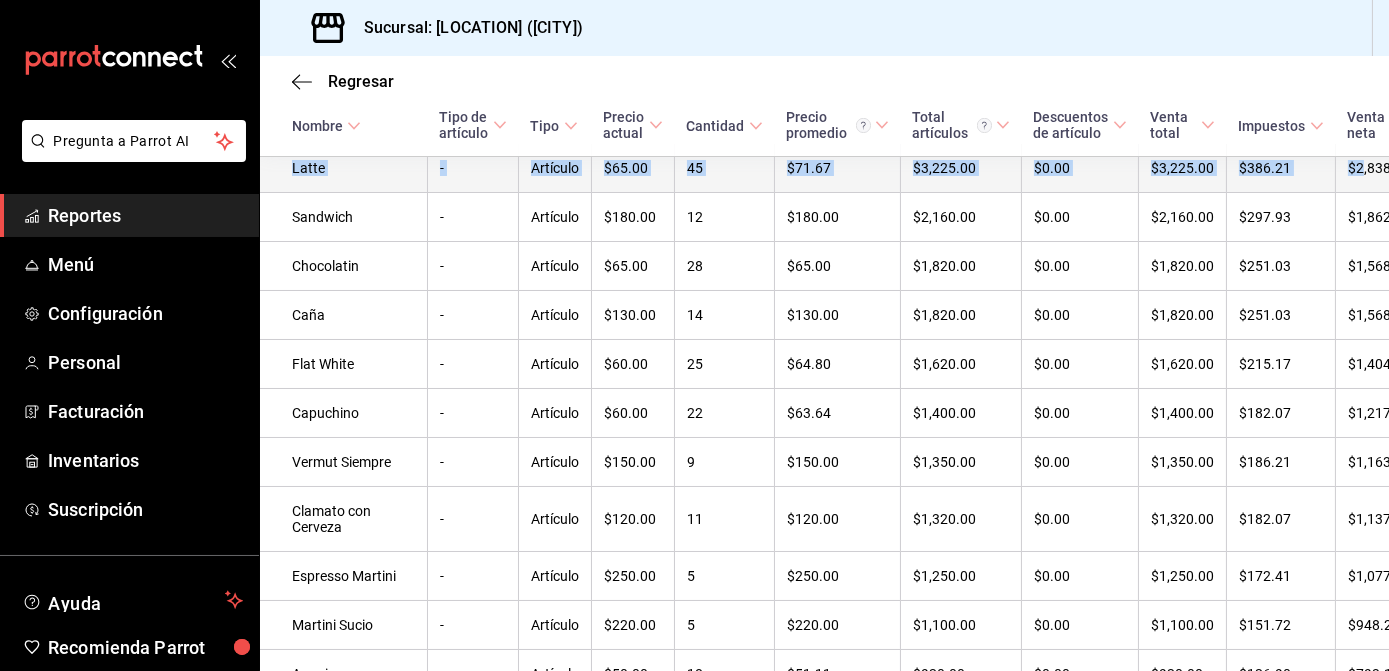 scroll, scrollTop: 425, scrollLeft: 0, axis: vertical 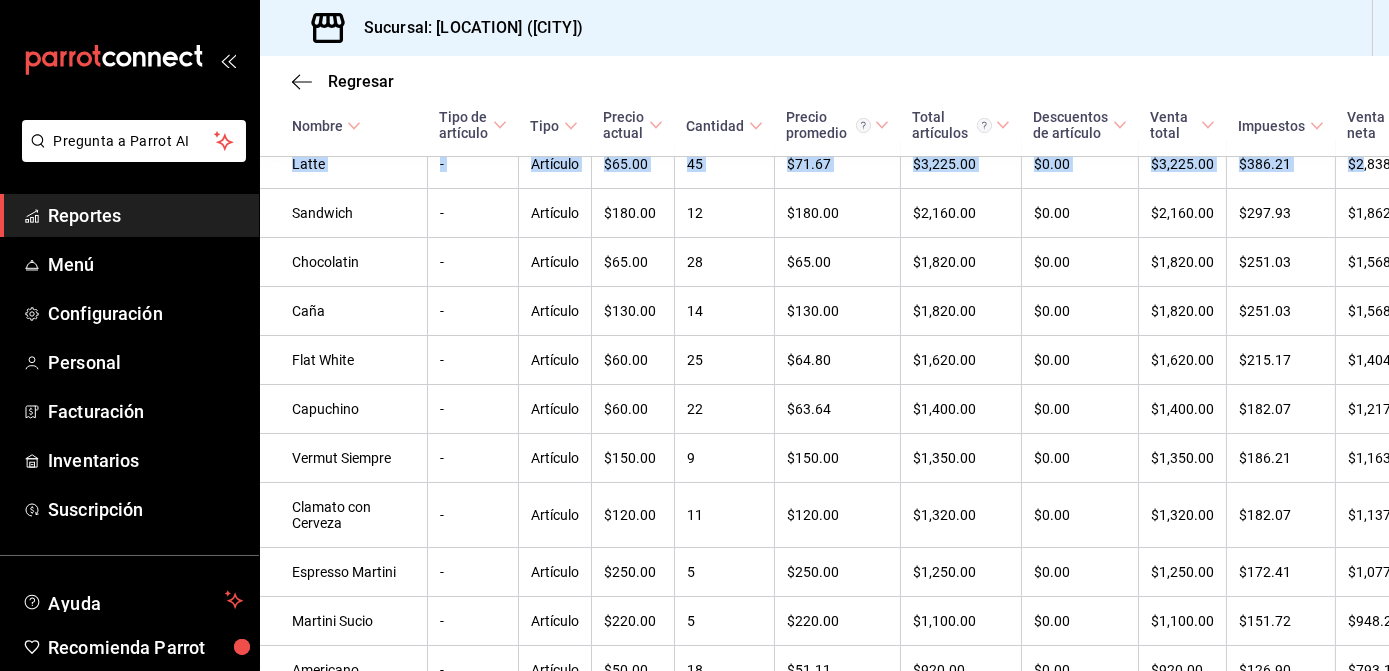 click on "Cantidad" at bounding box center (725, 126) 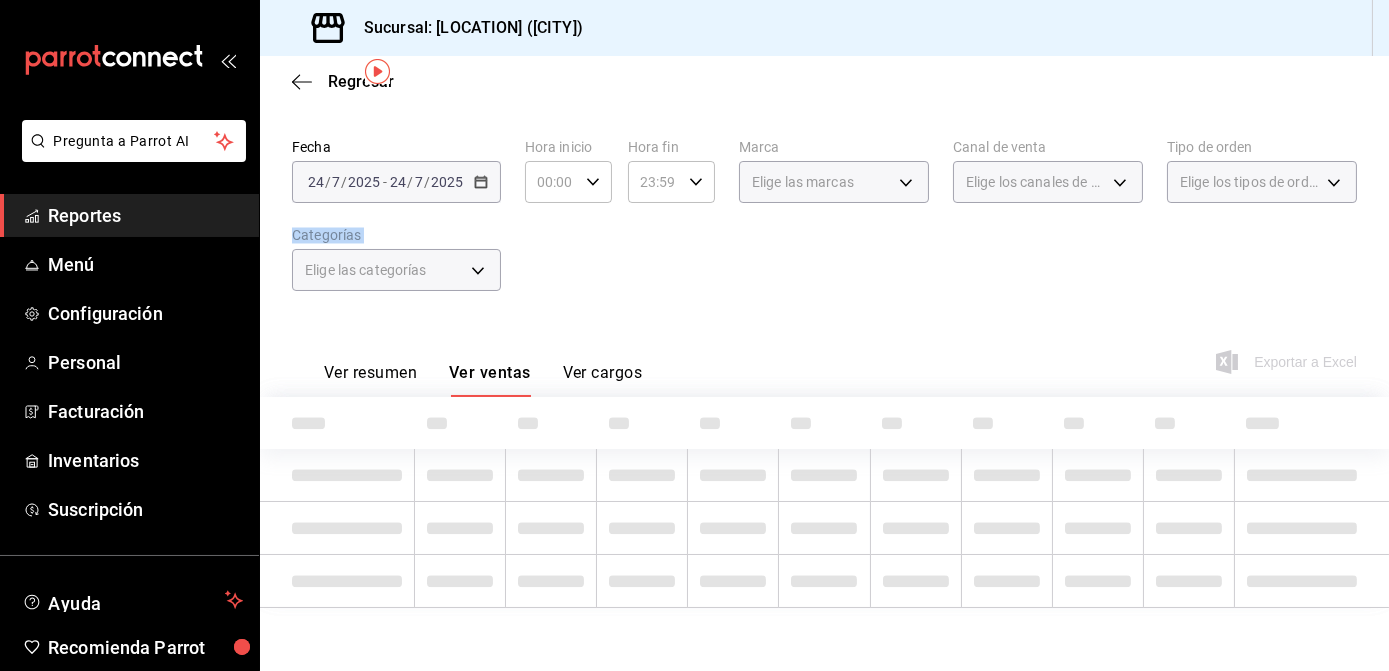 scroll, scrollTop: 425, scrollLeft: 0, axis: vertical 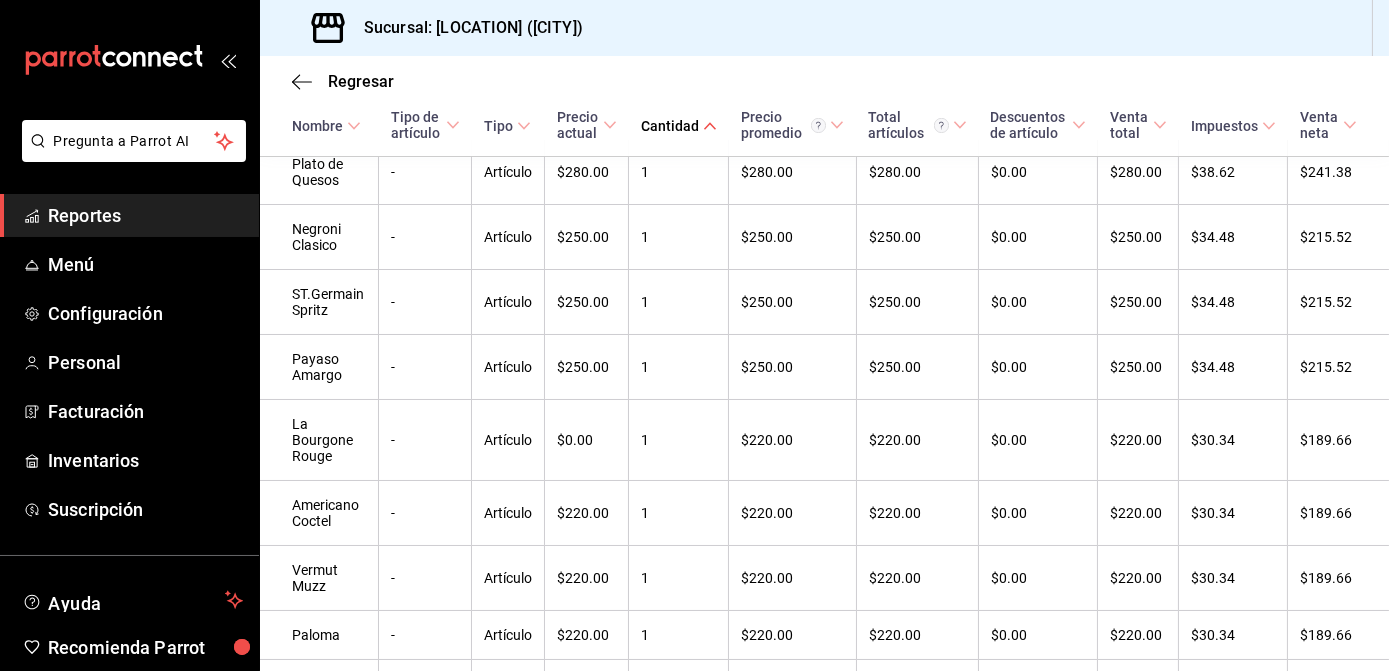 click 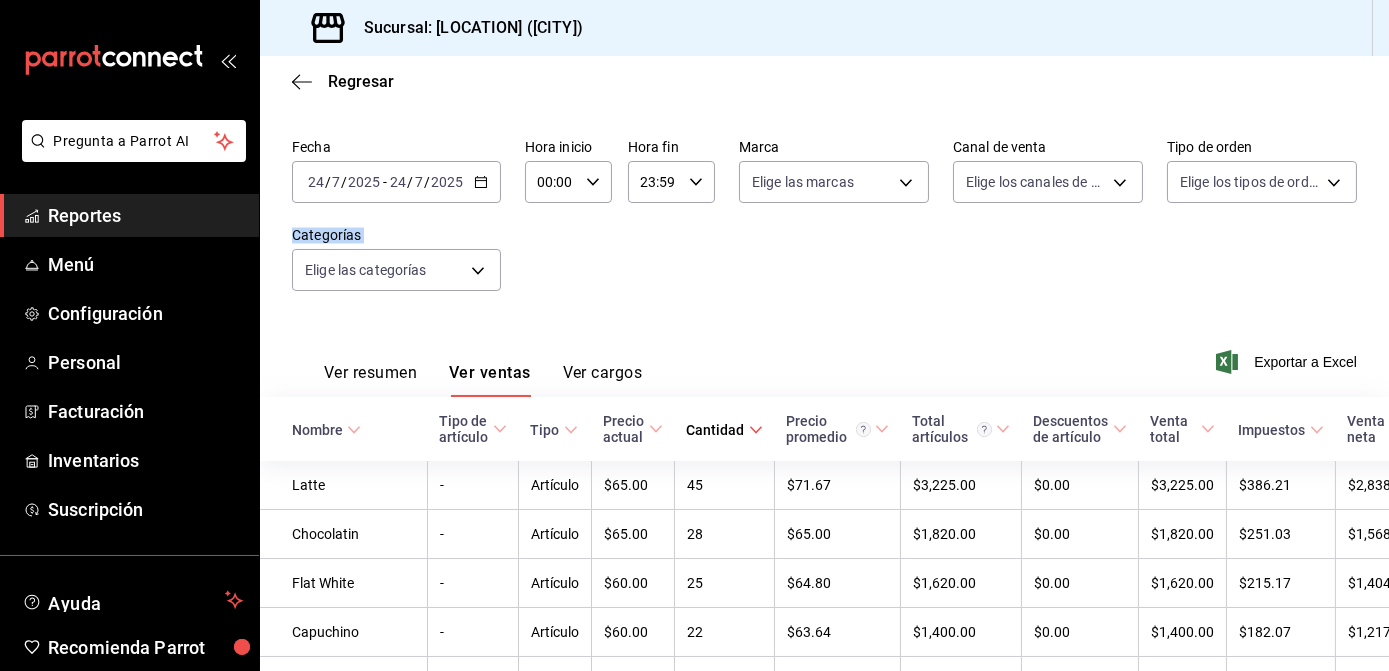 scroll, scrollTop: 425, scrollLeft: 0, axis: vertical 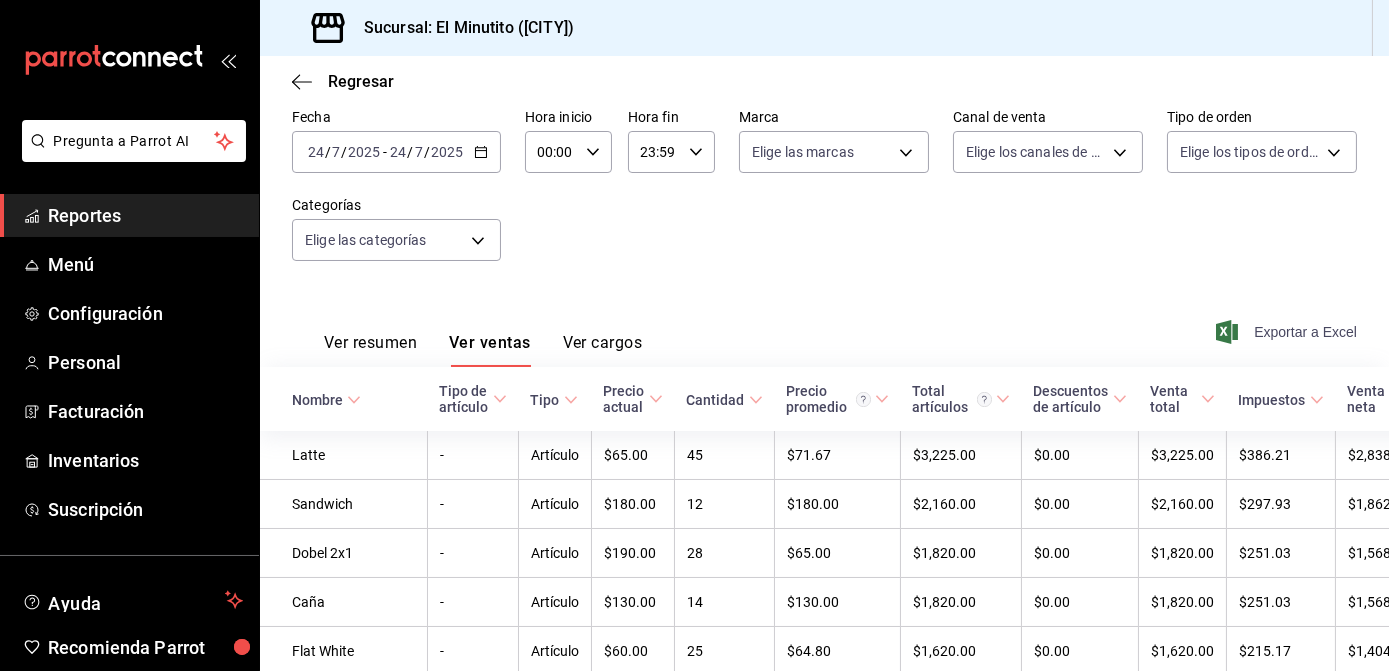 click on "Exportar a Excel" at bounding box center (1288, 332) 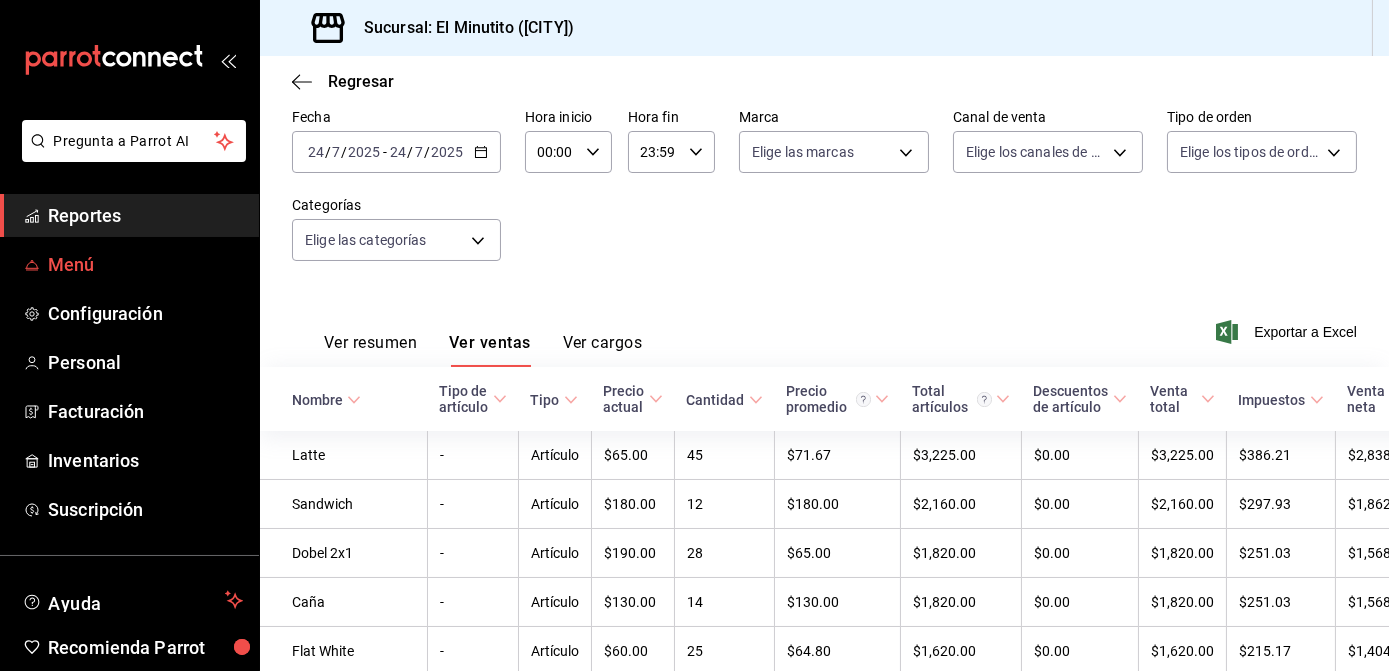 click on "Menú" at bounding box center [145, 264] 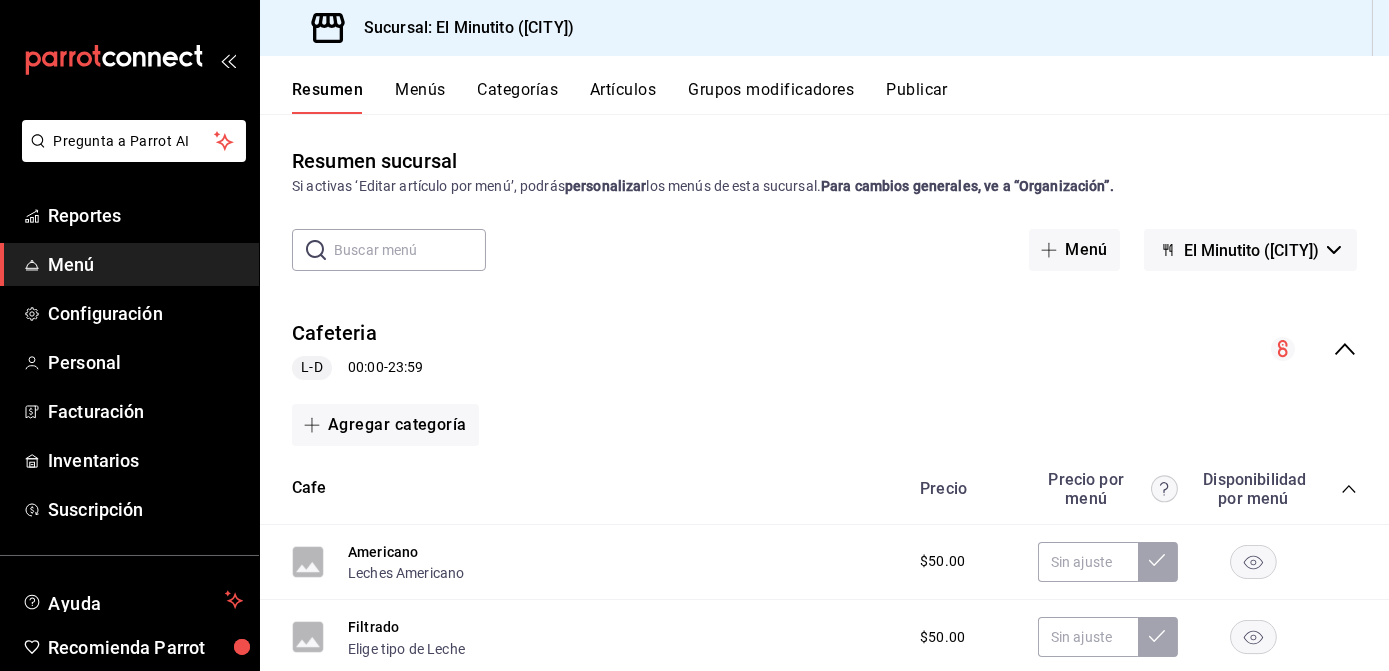 click on "Artículos" at bounding box center [623, 97] 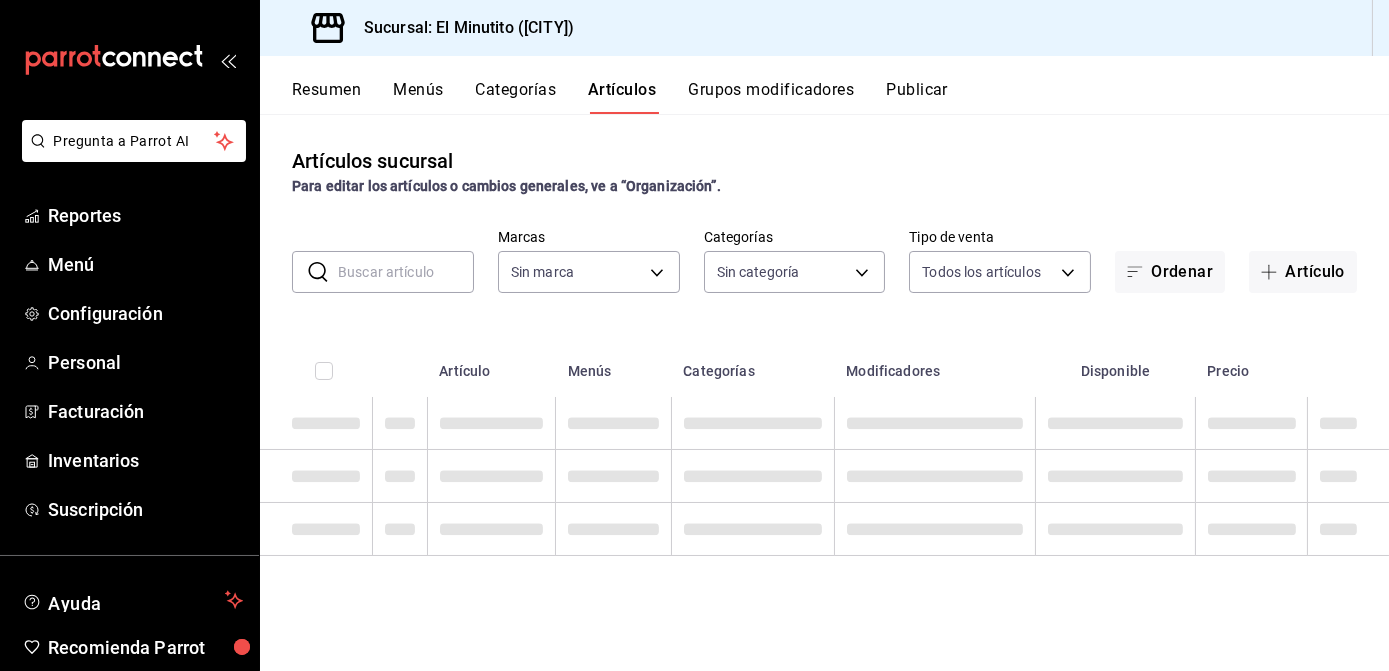 type on "4d408d16-bc9c-4ff1-8f8c-f60962f8d219" 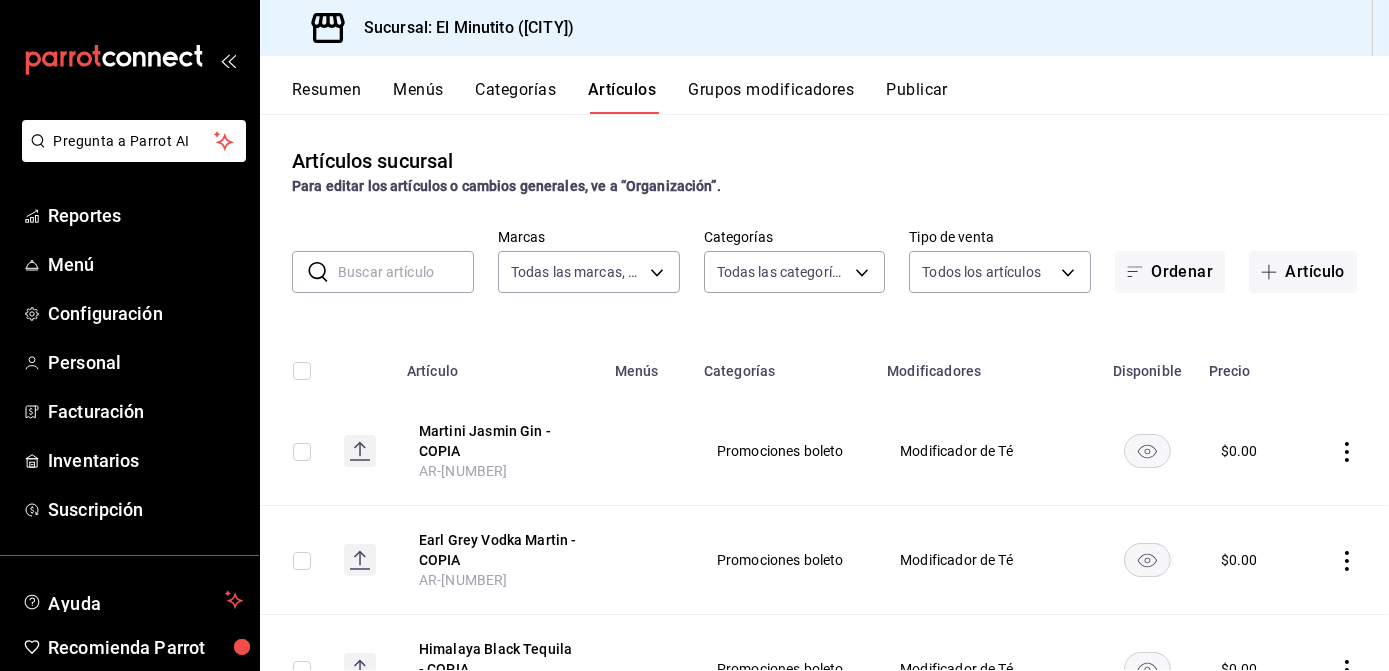 type on "4d2356cc-34de-4a05-8365-22df86416db8,618d4627-82e7-4981-87d0-39639a69b259,51266c30-e603-4af4-8f14-5789c9b75dc8,1a29fba4-111a-4a98-82f2-c4c8620f8ab2,de103c84-6cf6-44ed-8f2d-45b6ae11b1df,1bfa4869-a8a5-4718-858c-636bd2300f31,ddf479a9-f16c-44ee-94bd-c387c8e311ff,0a32e86d-3ff9-49f8-96f7-19a15136c7d4,c3399269-330b-44e5-9102-acf3d040878a,a7d94391-22f7-42c6-8435-97fa57bc8b69,229c7892-680e-4946-bc6a-24994384de5b,925c21a5-163f-4938-90f6-99a9817c22a5,1ed82d53-0e44-4297-a3e7-0c61f1929ef5,0f7f7158-54bb-4078-a214-5ba26674ca5c,8f5a313f-2ed3-45da-9384-768aa2f83a1c,47934cc5-7197-41b5-bb60-10f1f8d77655,52bd86ff-d6d1-40b6-ae70-cd521f6306cd,349752b2-ad7d-40fe-8841-f7be834c00b5,5bdcee23-053a-4d93-89a4-676779312753,af7dbf5c-33b5-40dc-9824-e68de0c3f2ee,bf1aea4f-9c08-4e4b-992f-283637181443,071bea38-0696-4ee0-a6b4-48695089f687,2fe08198-beda-48bd-bced-553bba005b17,0abc981f-4313-4011-9299-427e0e2847ed,be537b82-2801-4701-a06e-5581b6f9c0da,b90ae420-fff9-422f-86f8-a238bcf43487" 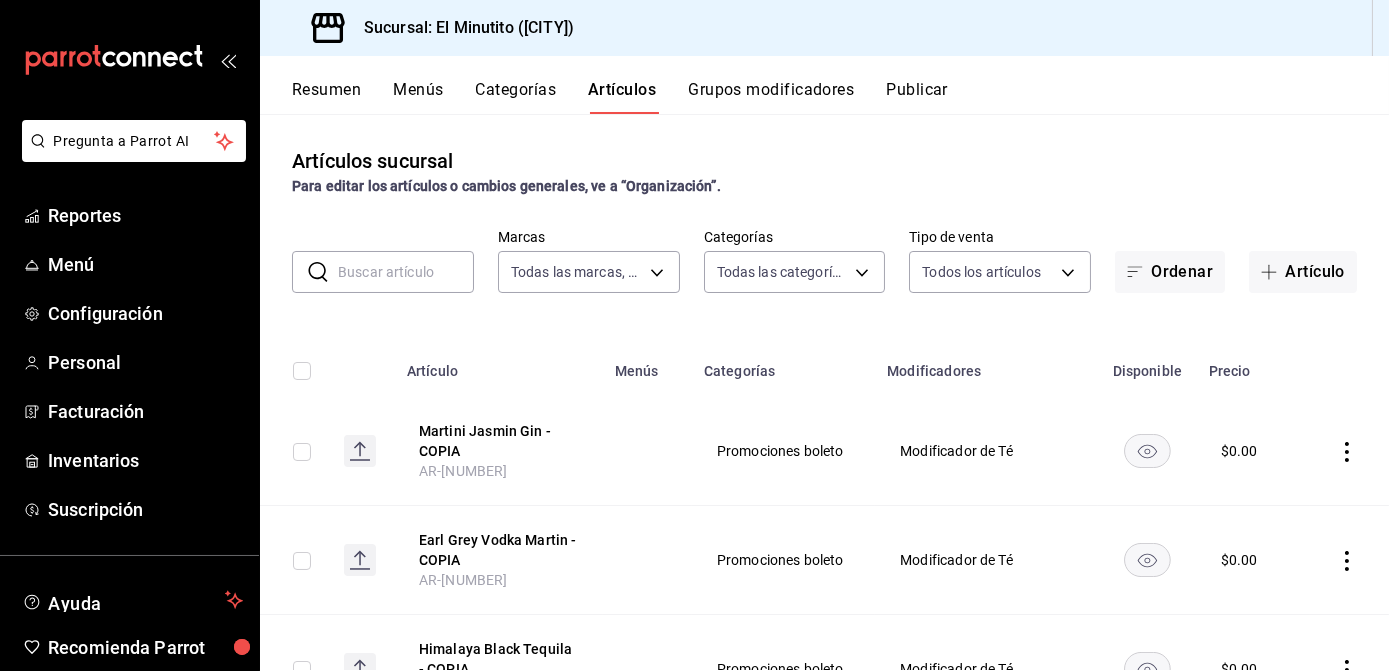 click at bounding box center [406, 272] 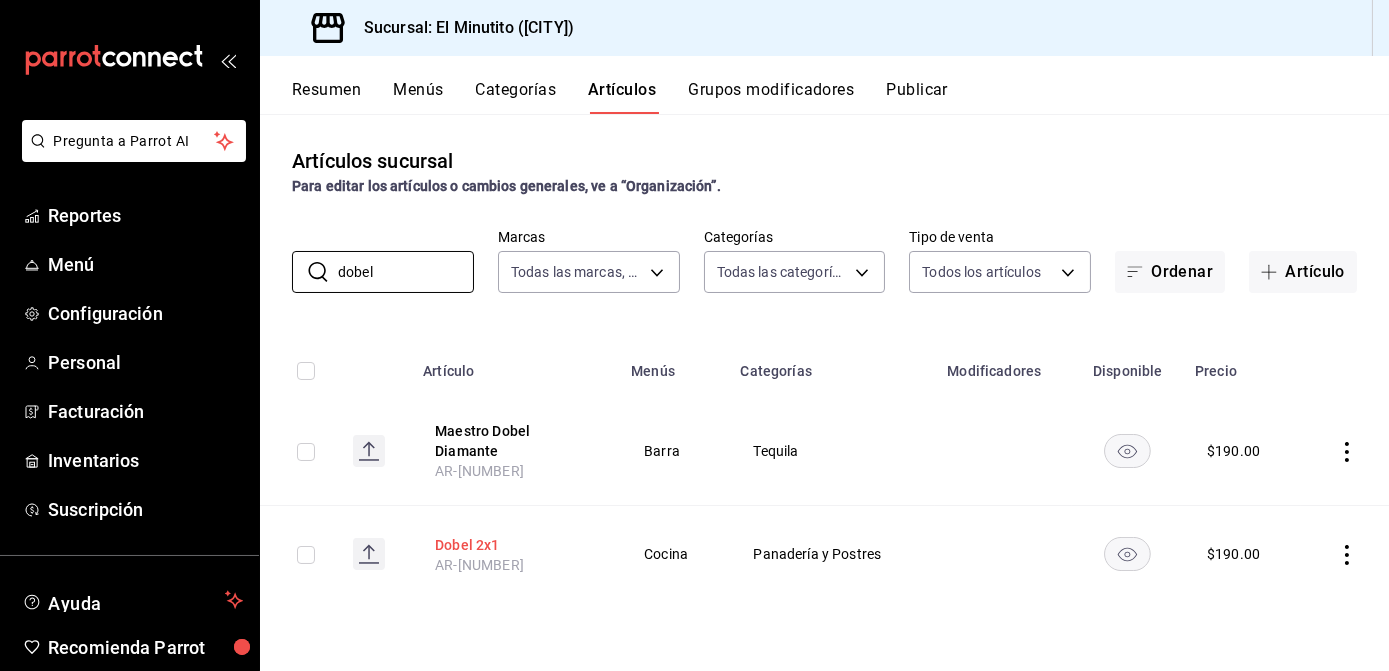 type on "dobel" 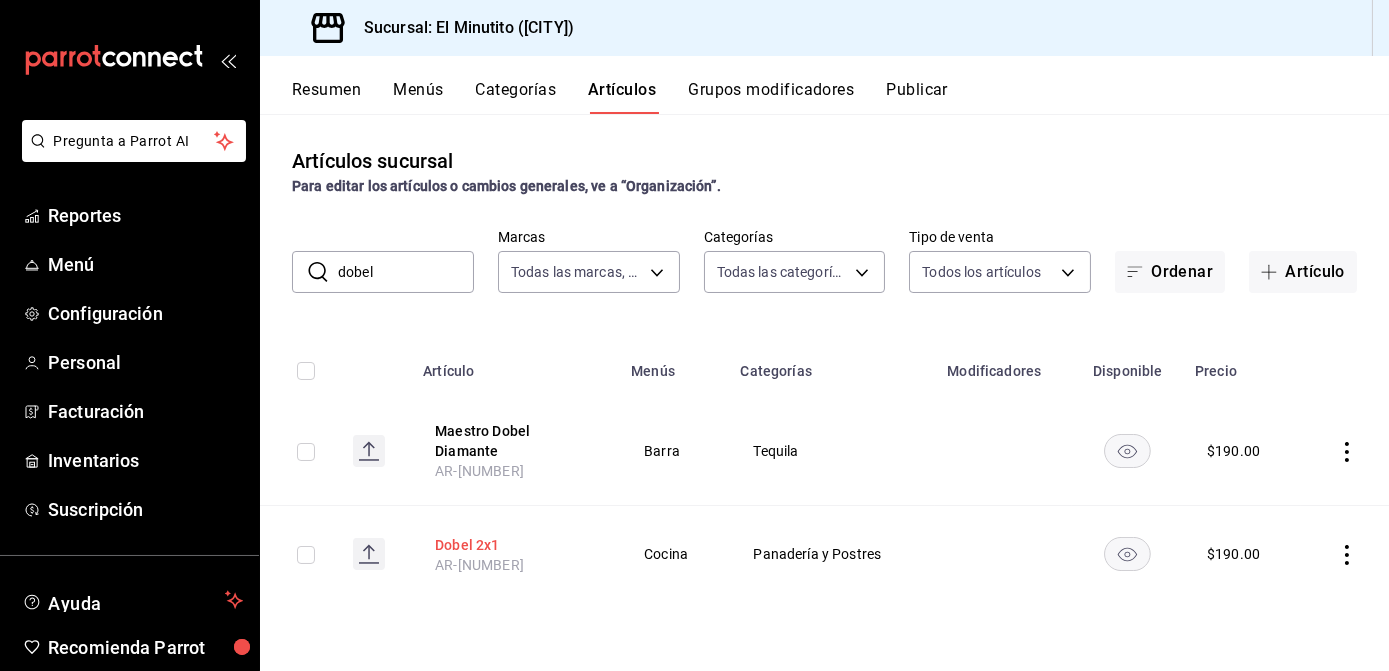 click on "Dobel 2x1" at bounding box center [515, 545] 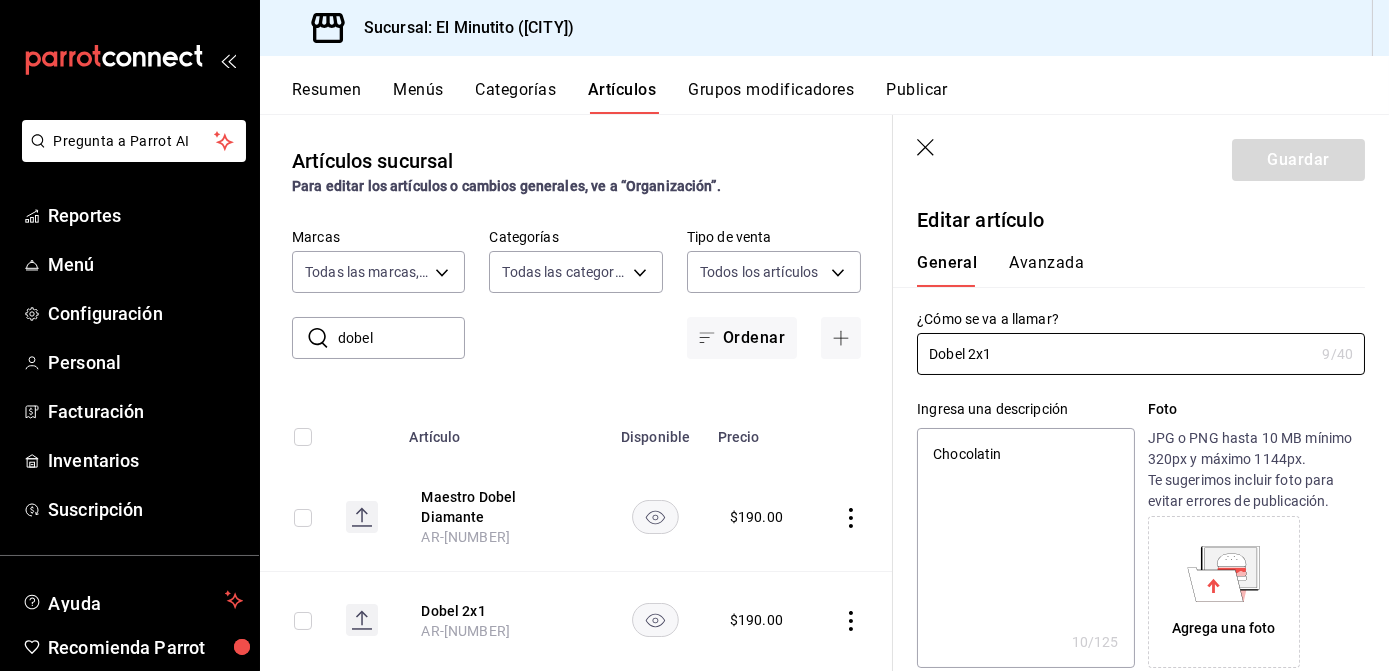 type on "x" 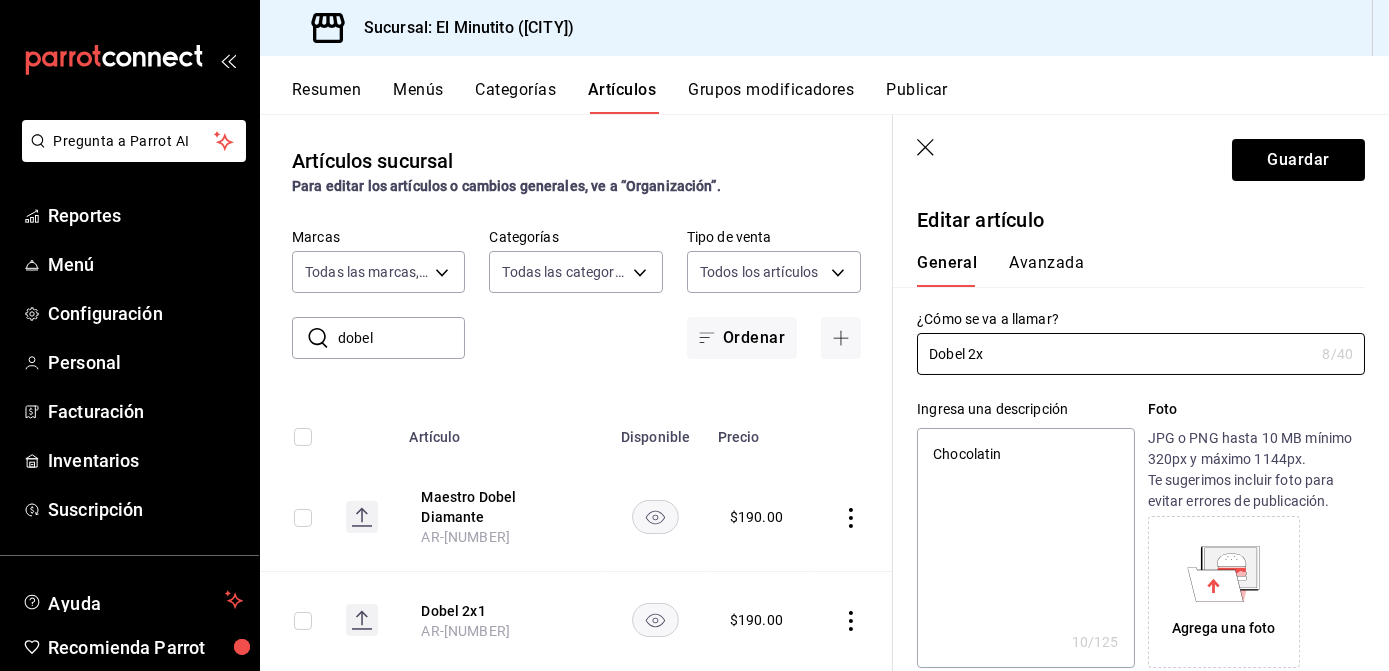 type on "x" 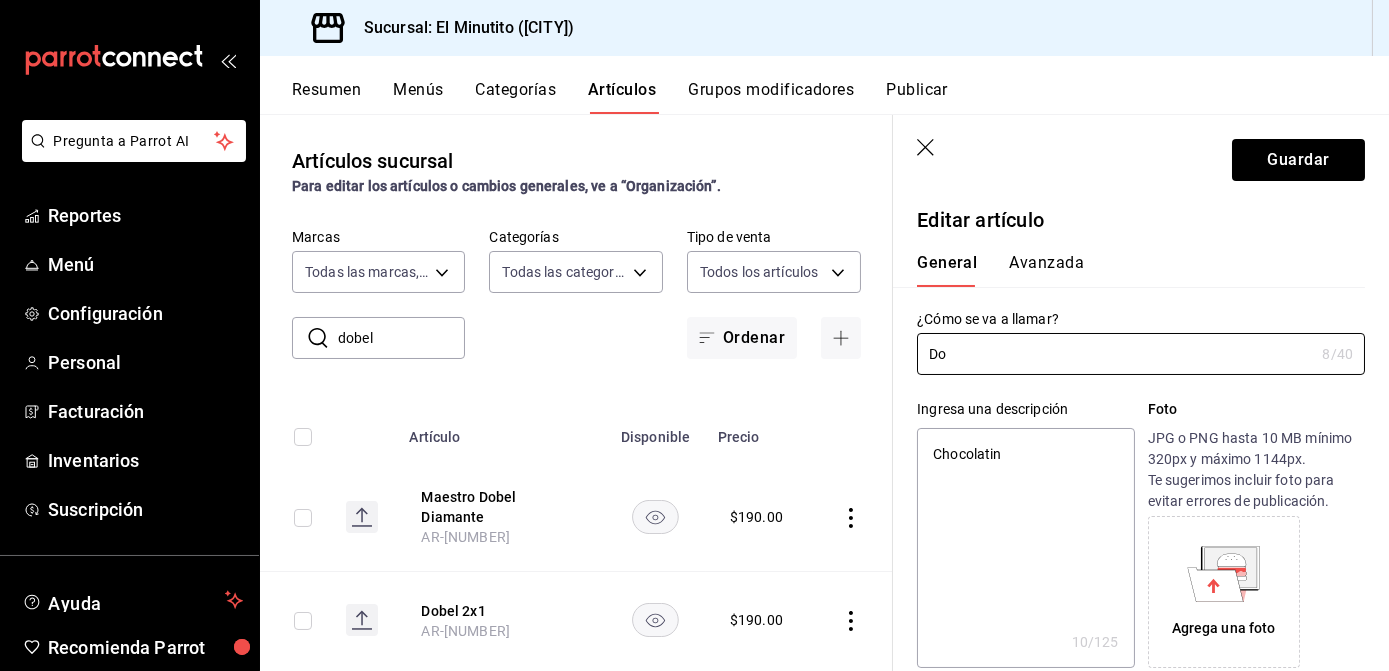 type on "D" 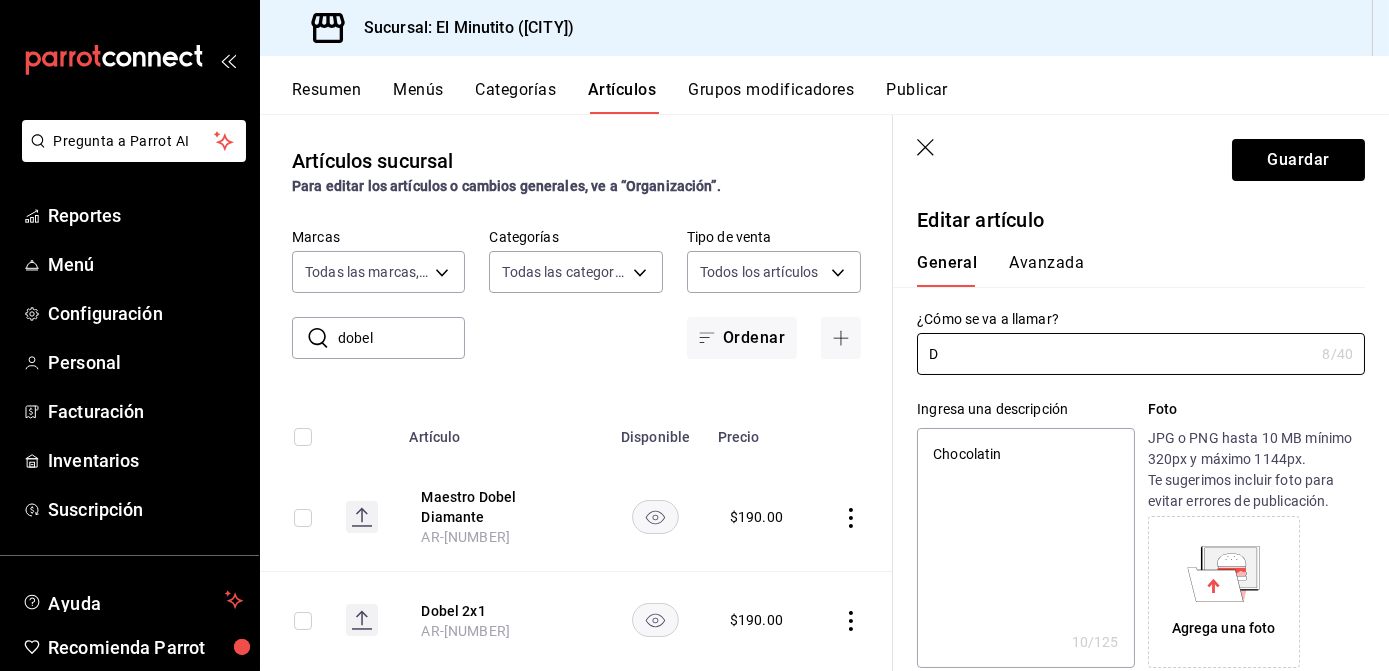 type 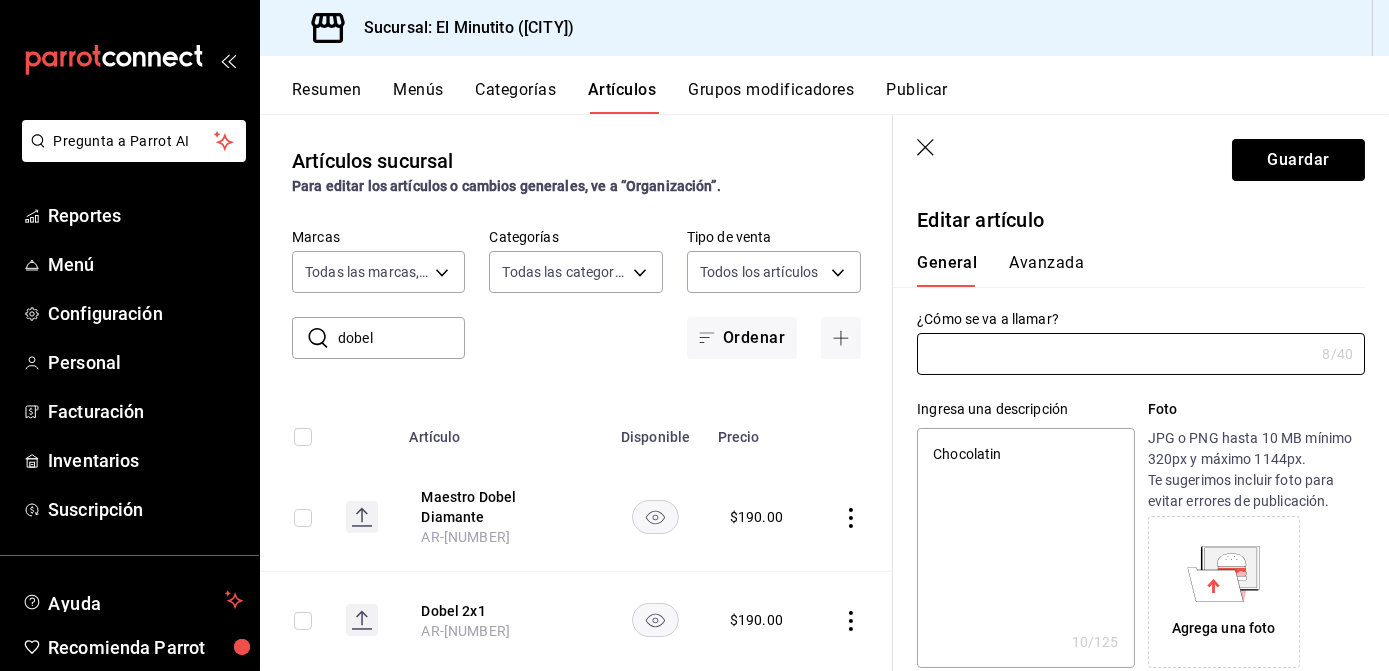 type on "x" 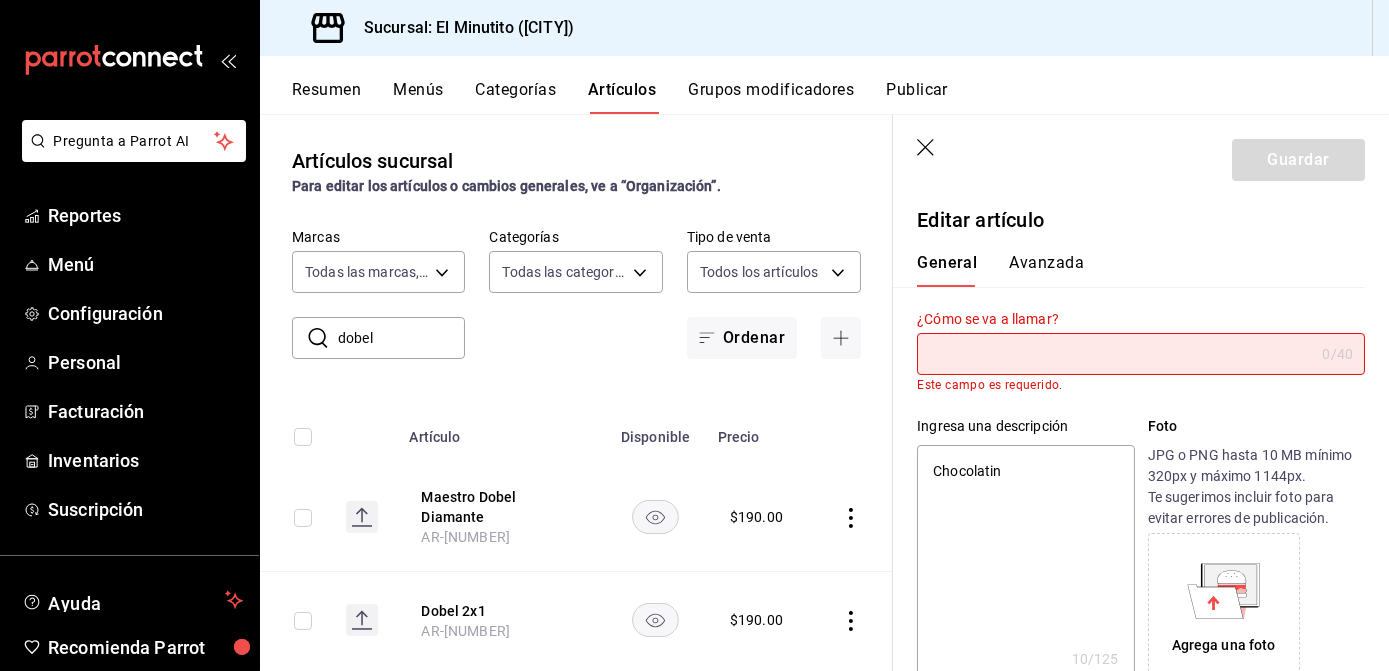 type on "c" 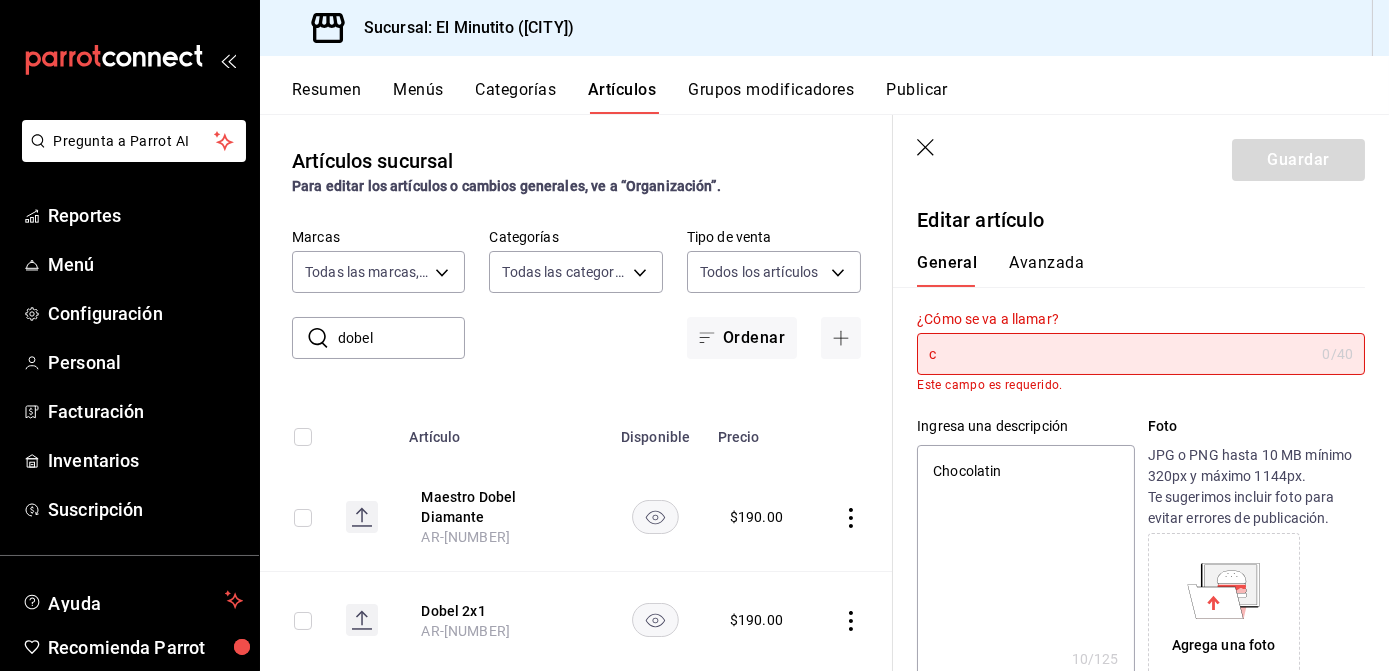 type on "x" 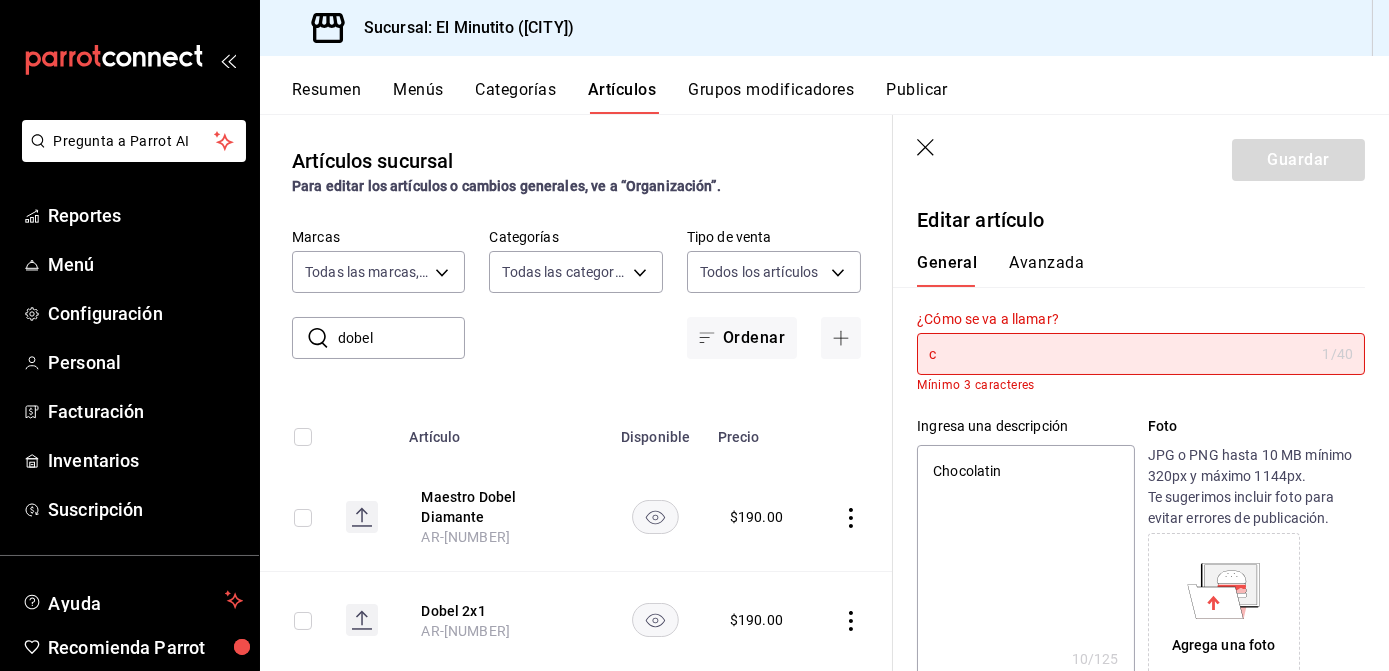 type on "ch" 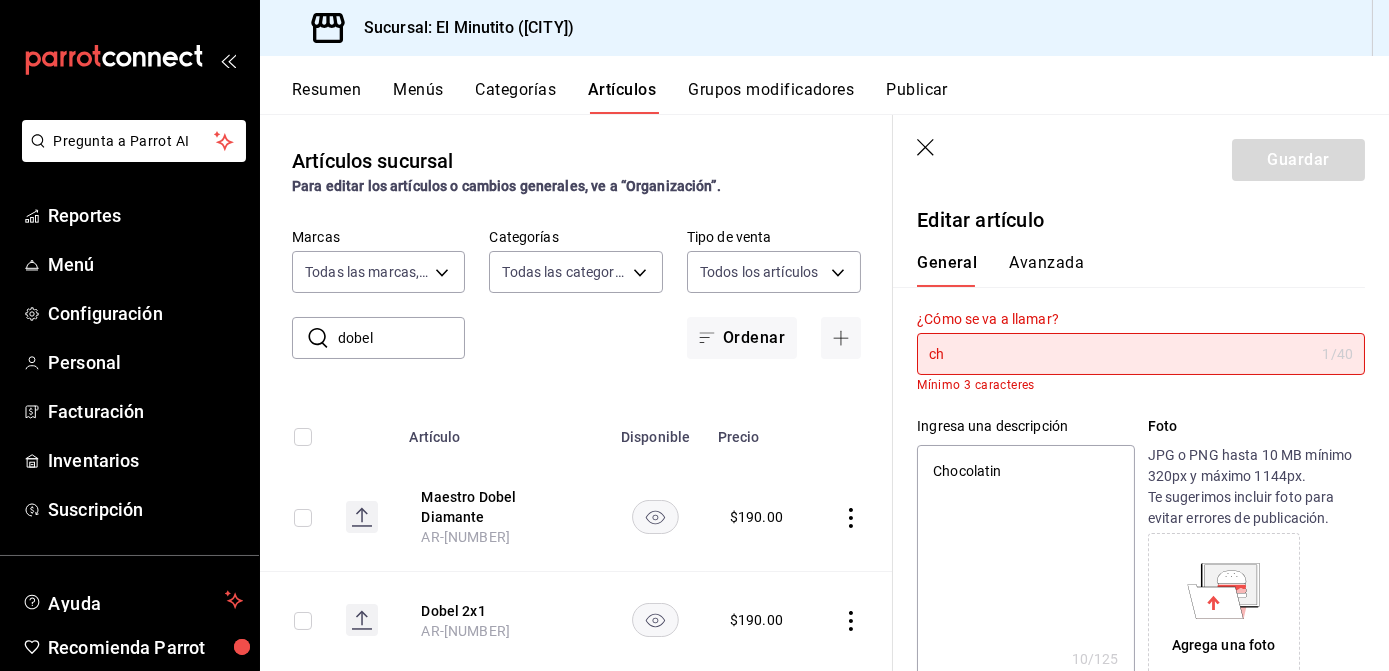 type on "x" 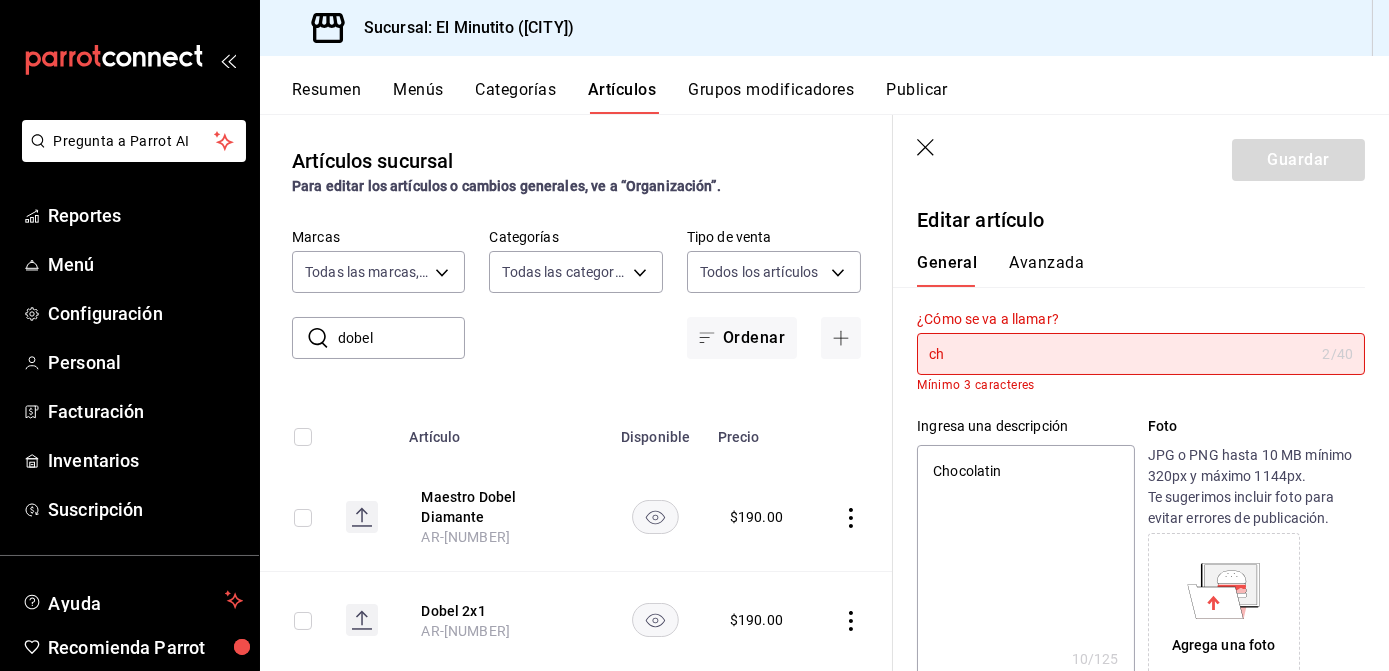 type on "cho" 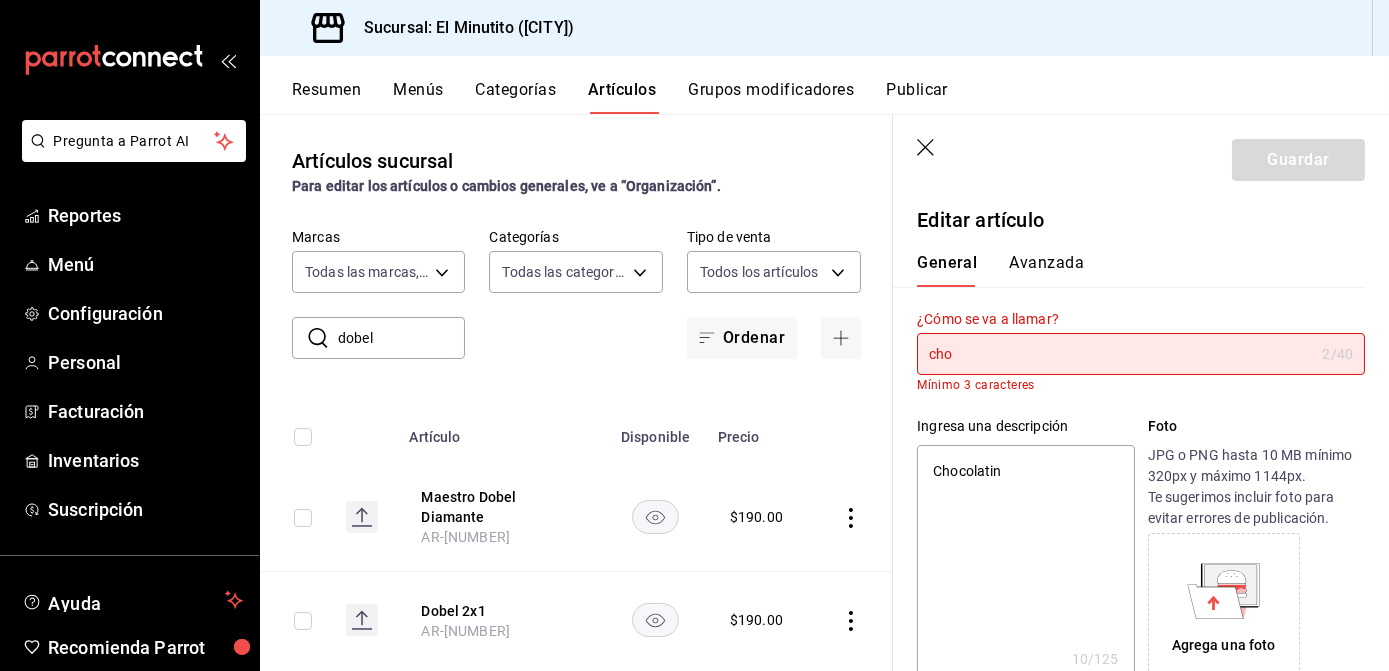 type on "x" 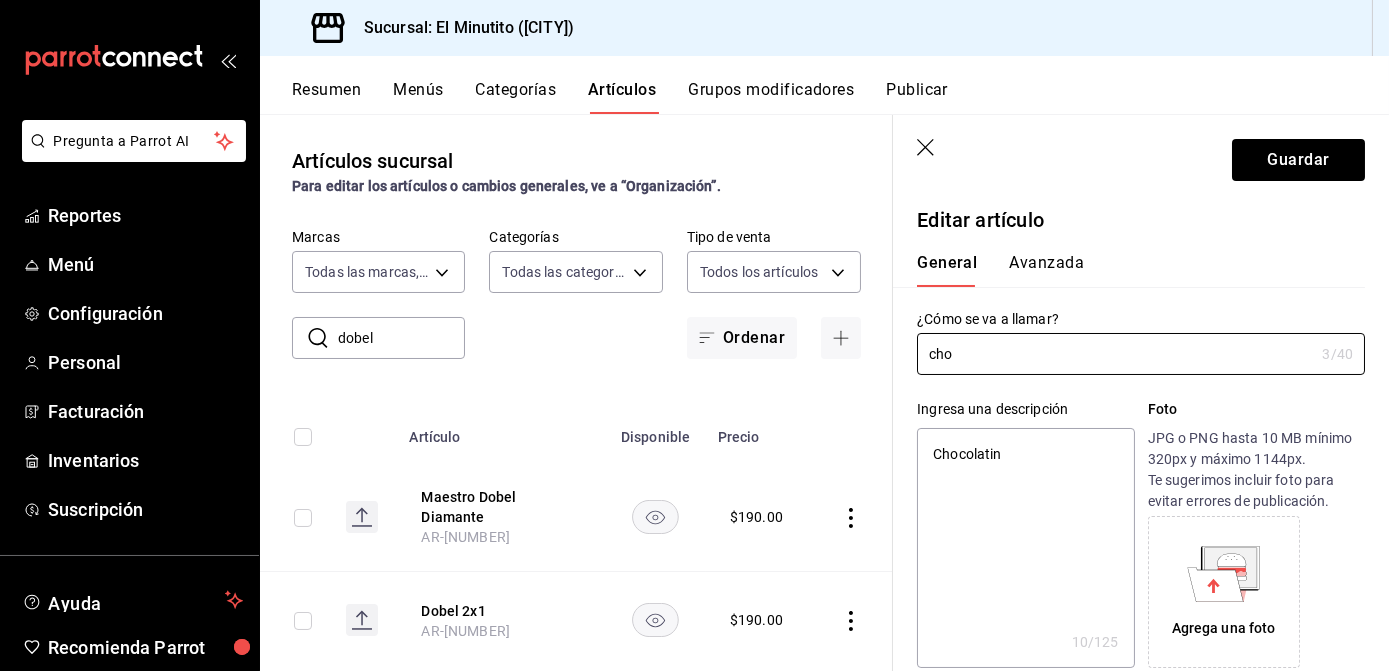 type on "choc" 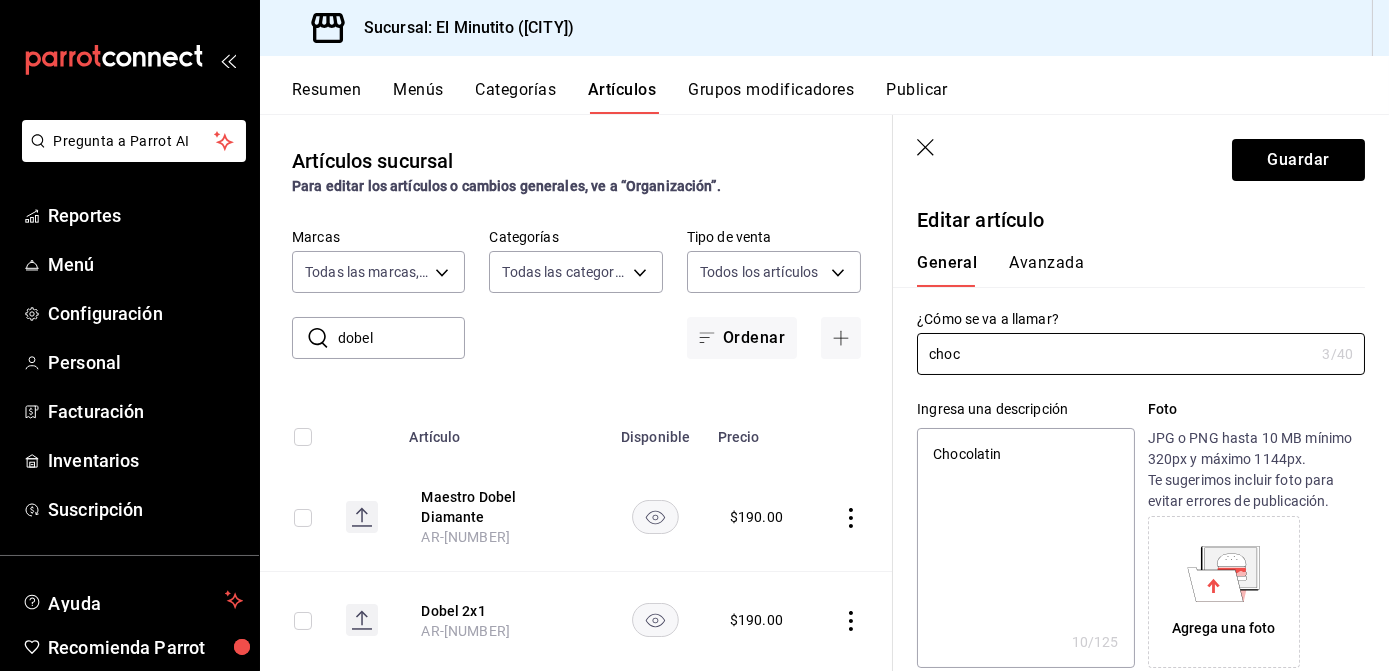 type on "x" 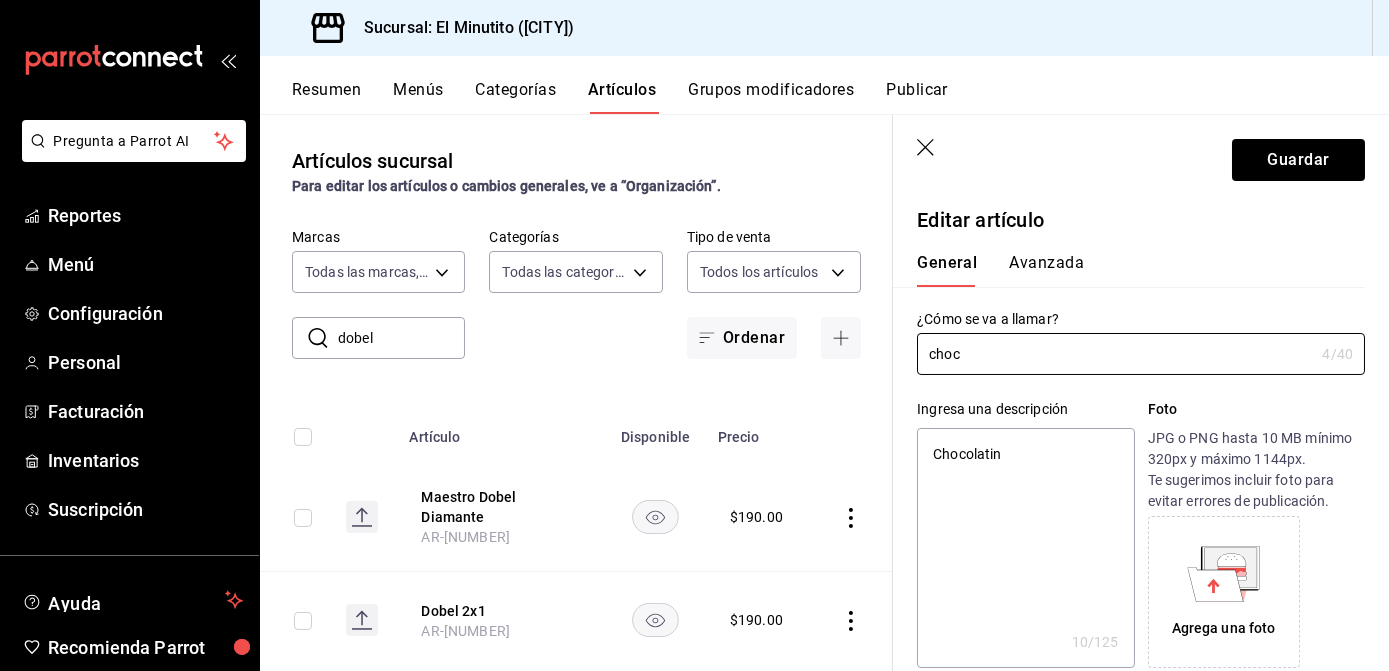 type on "cho" 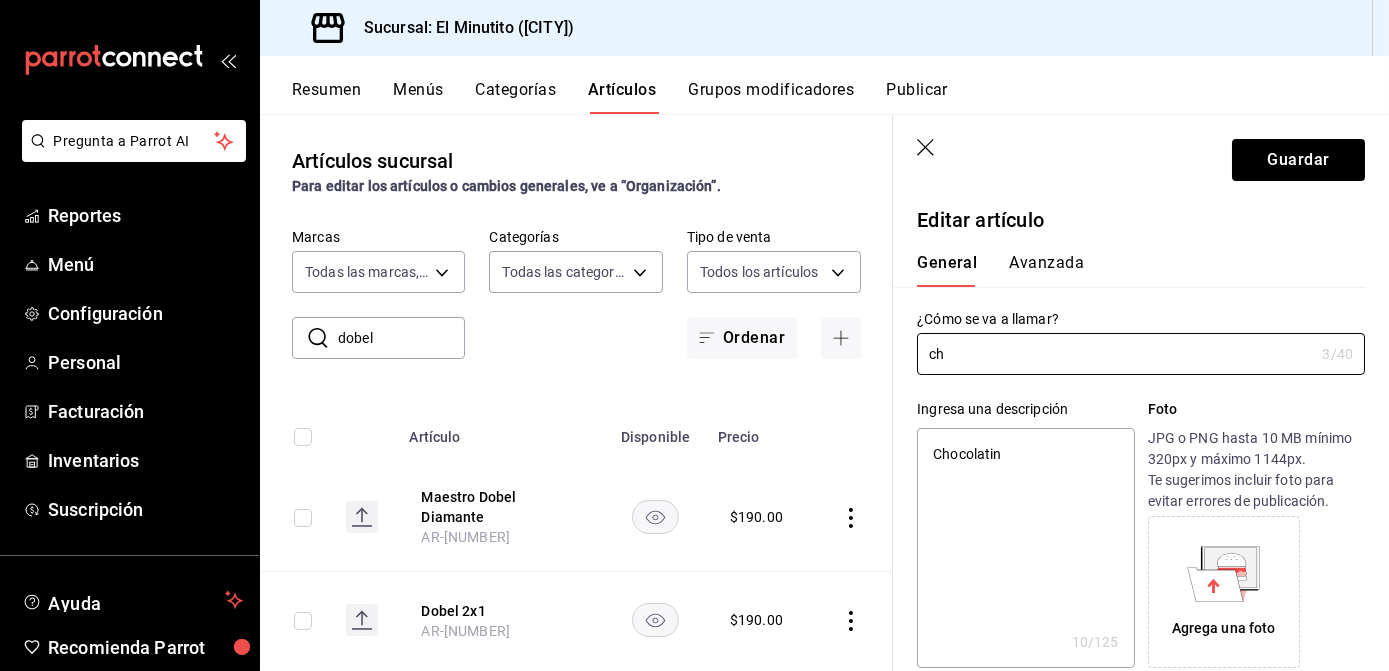 type on "c" 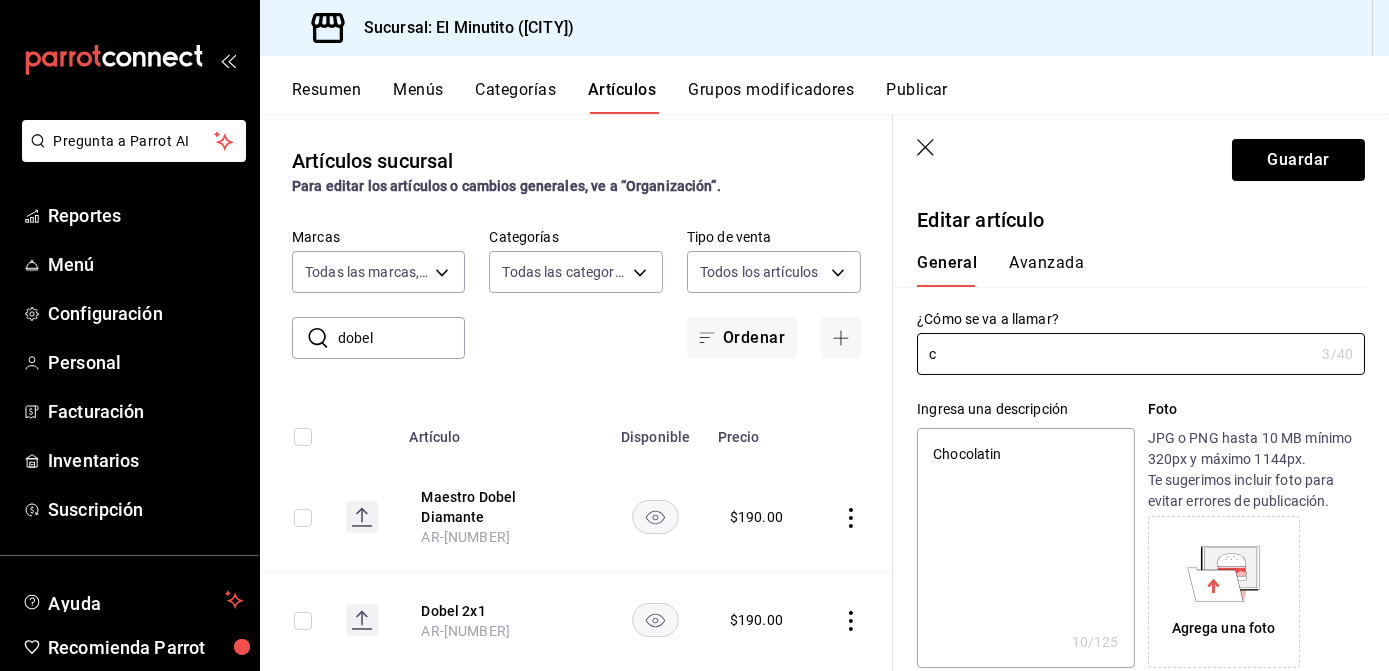 type 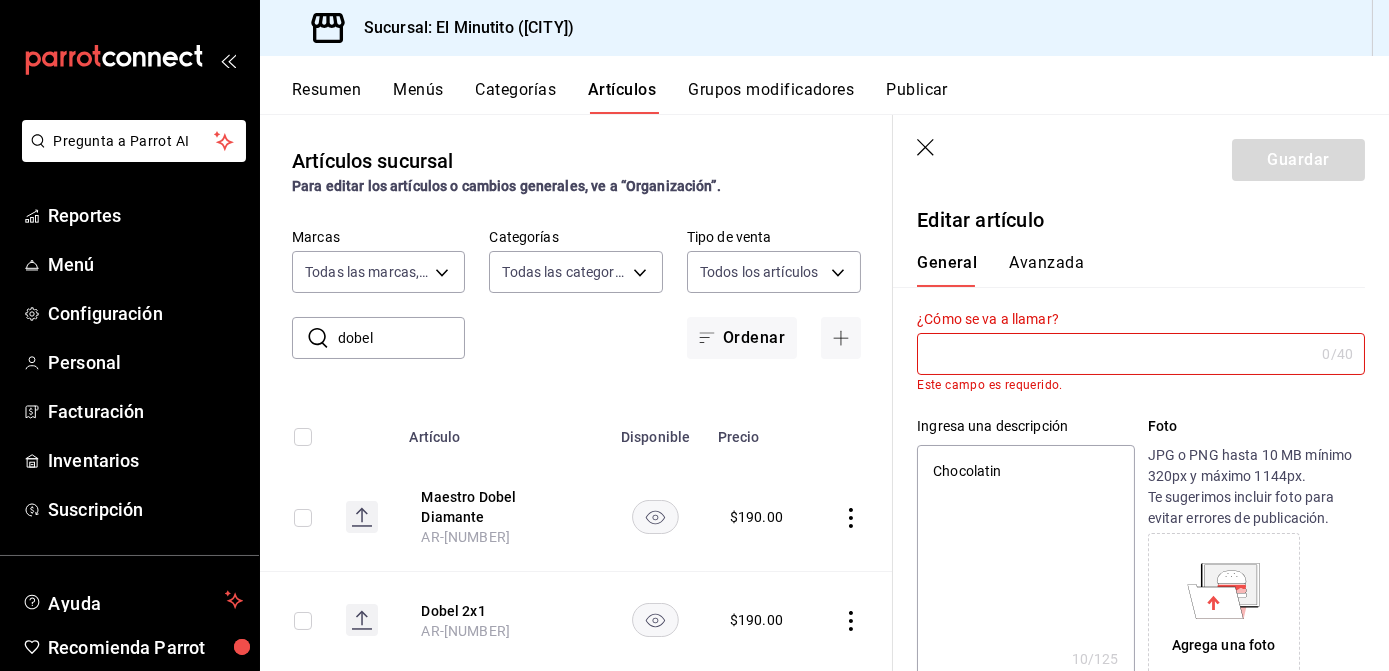 type on "x" 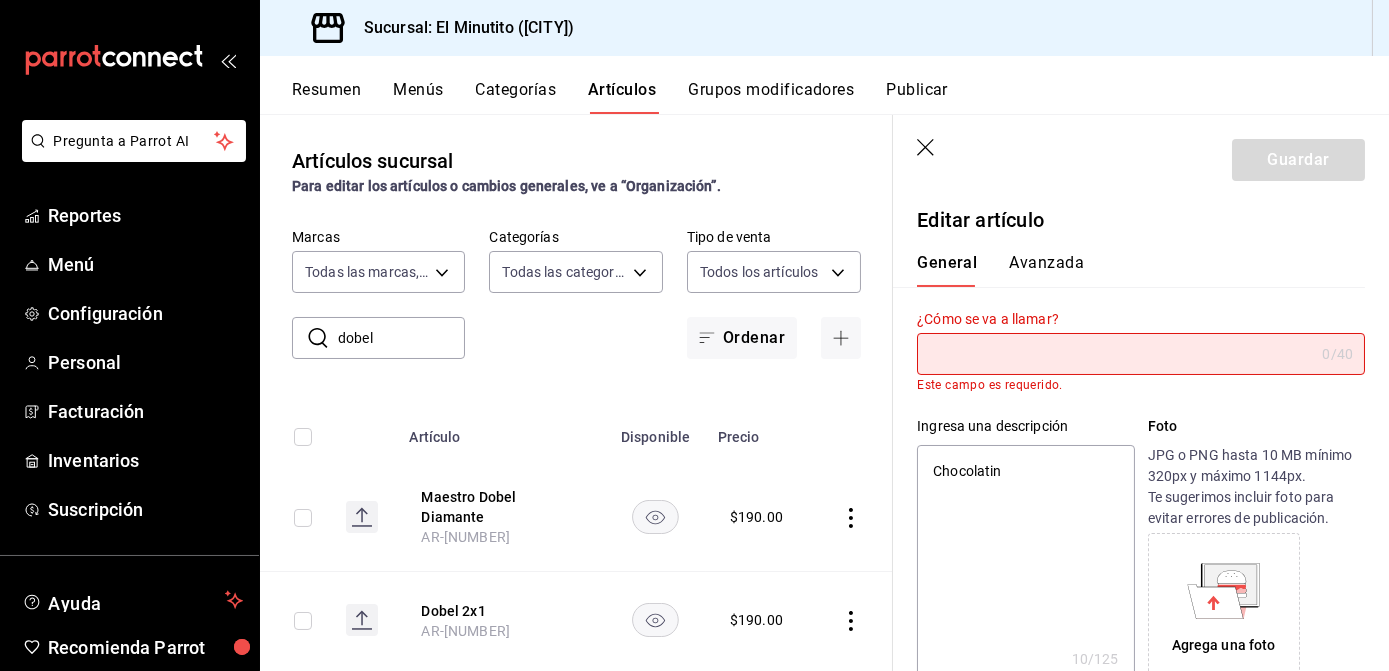 type on "C" 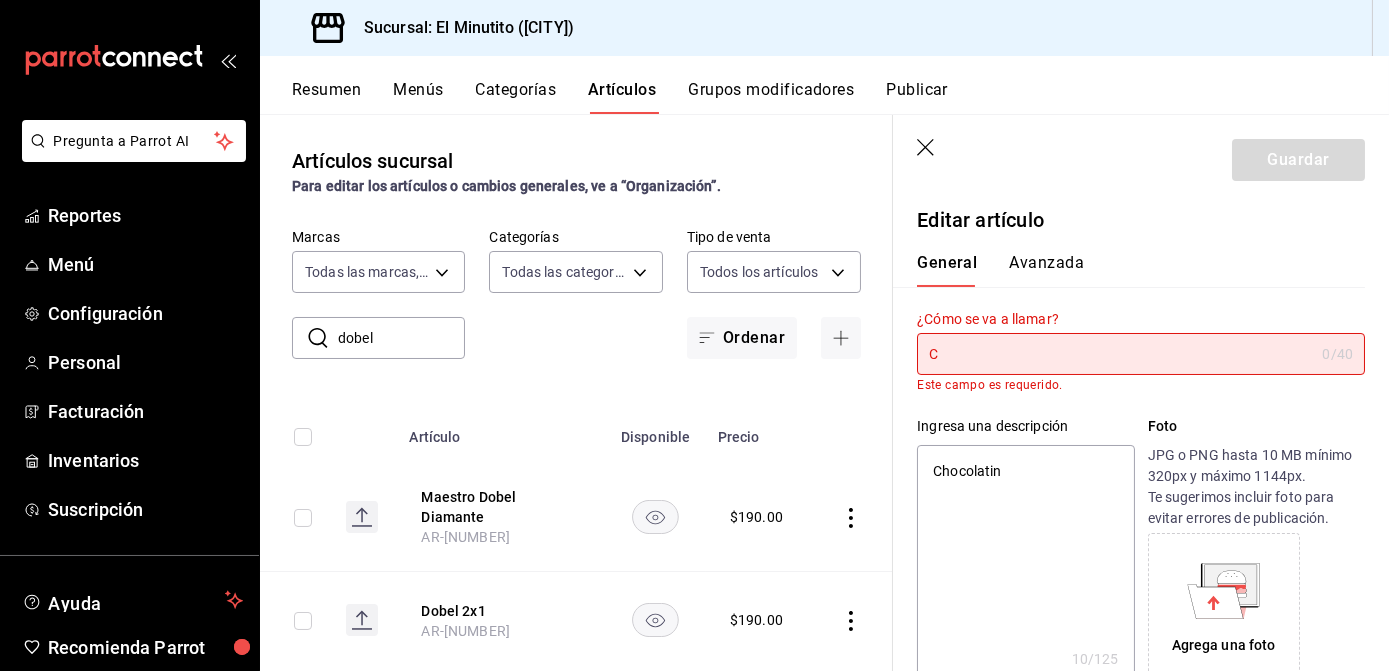 type on "x" 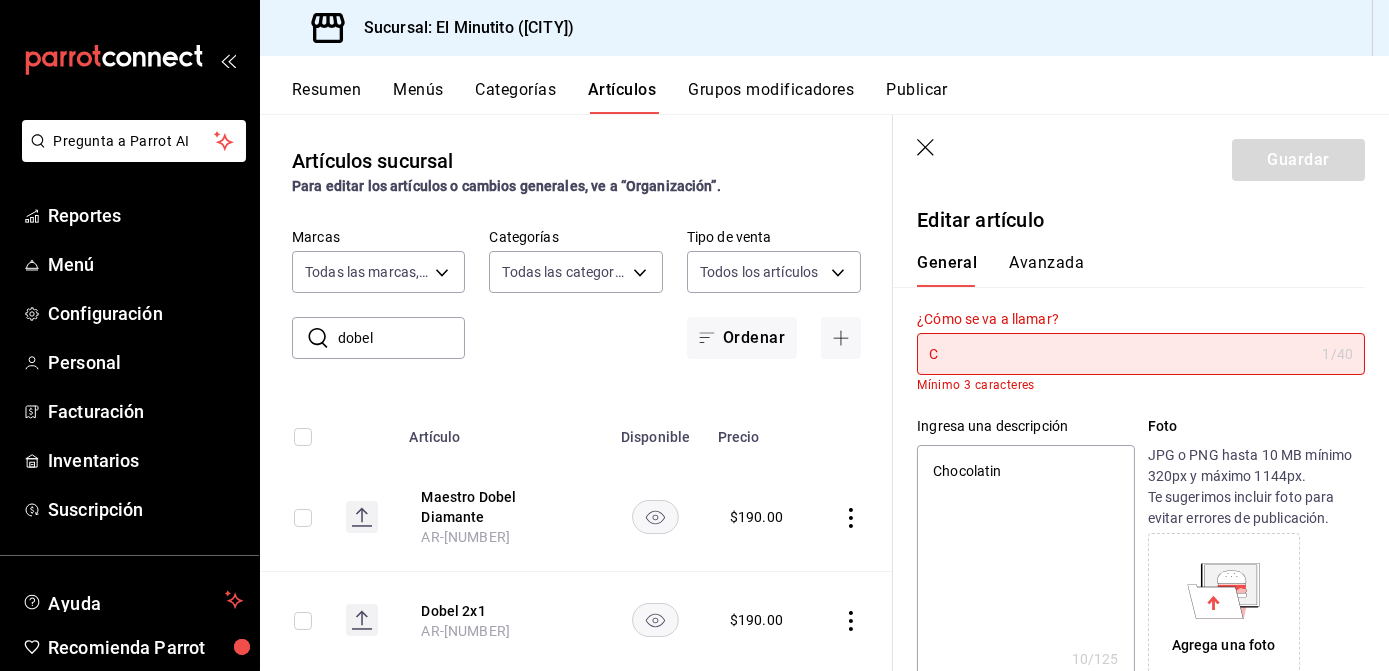 type on "Ch" 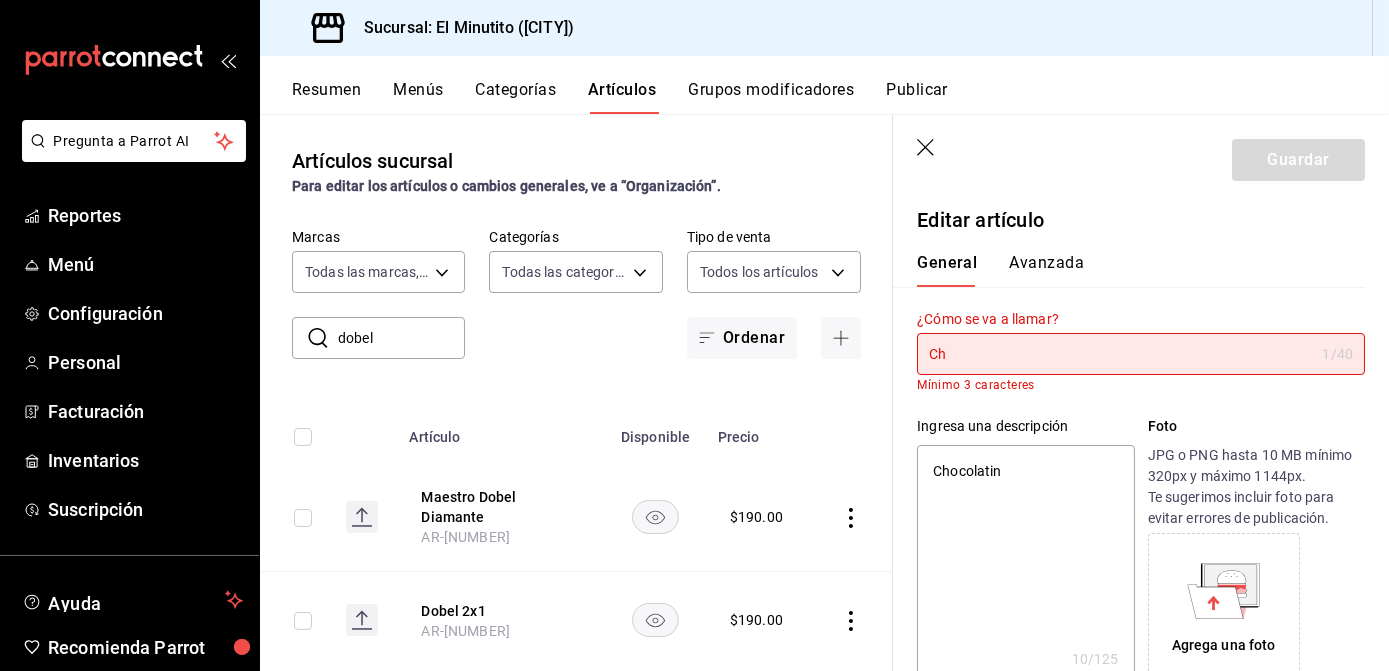 type on "x" 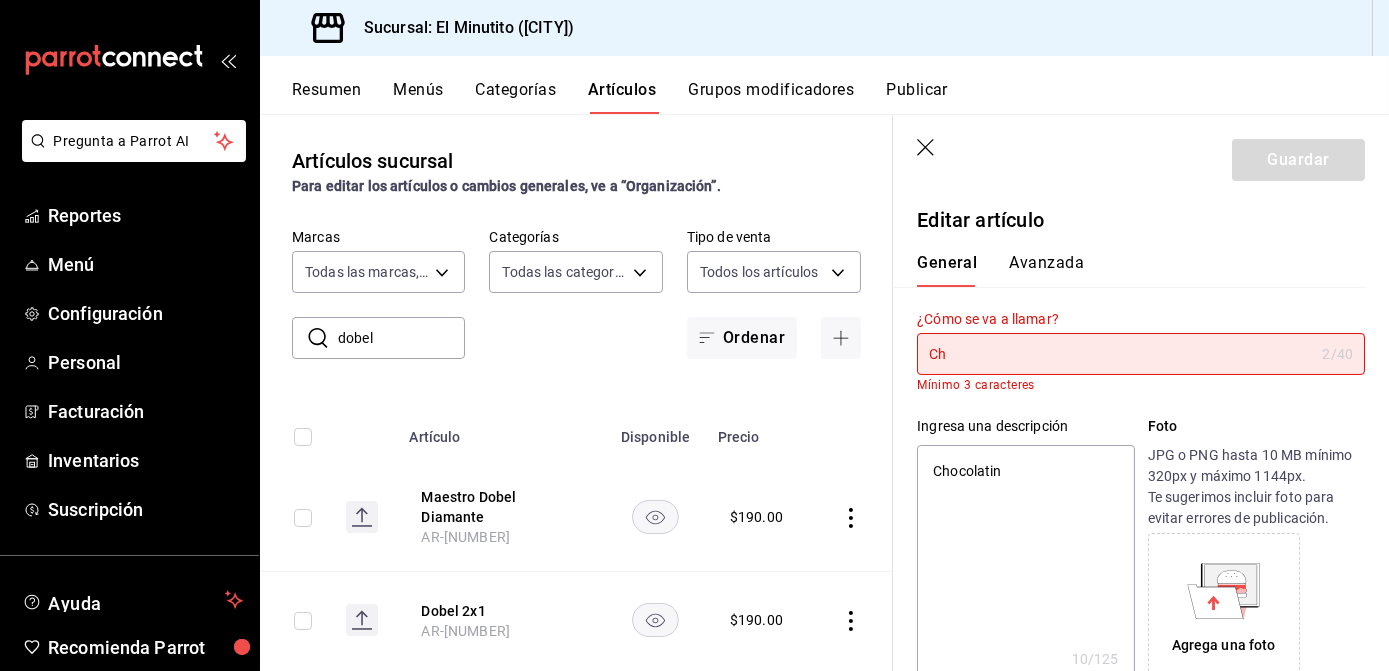 type on "Cho" 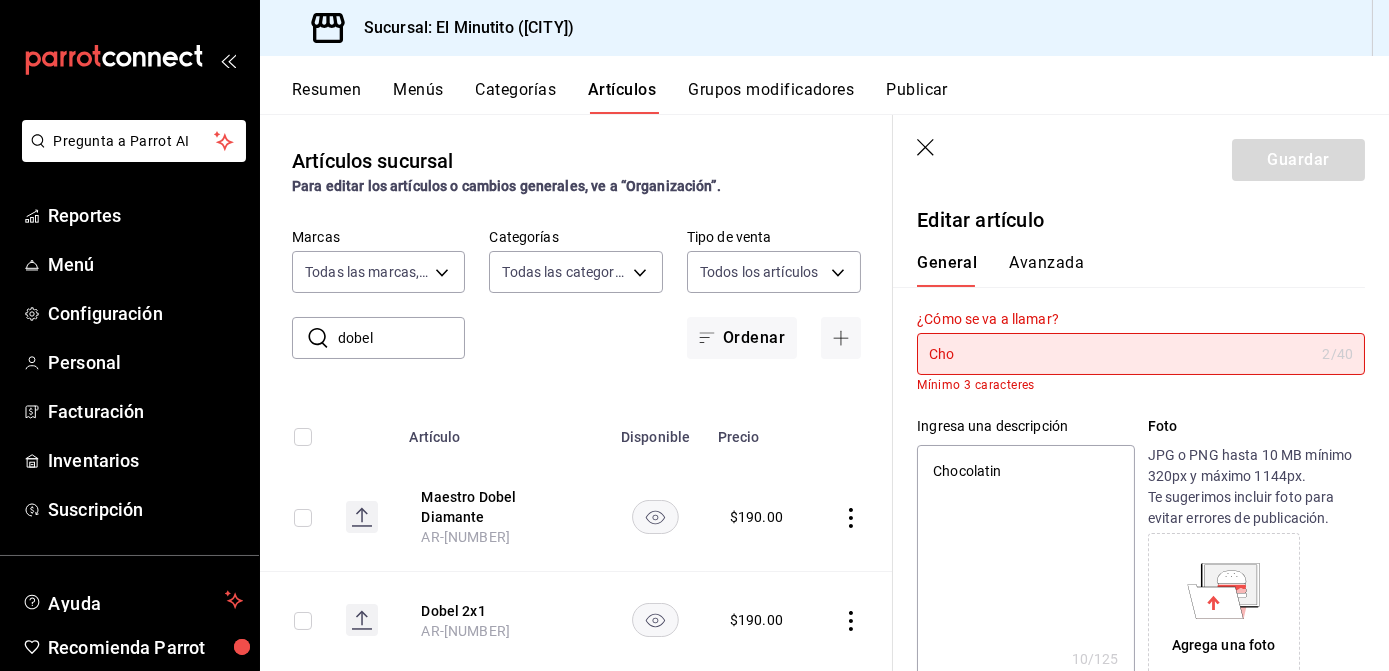 type on "x" 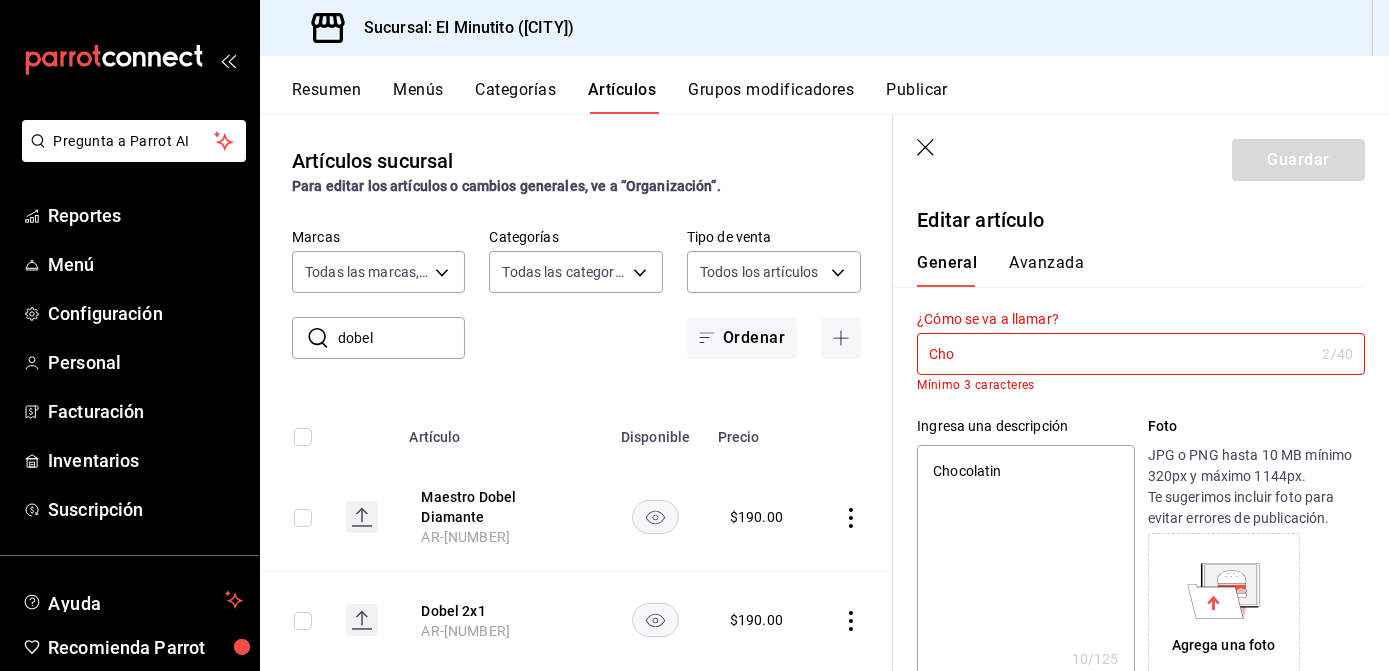 type on "Choc" 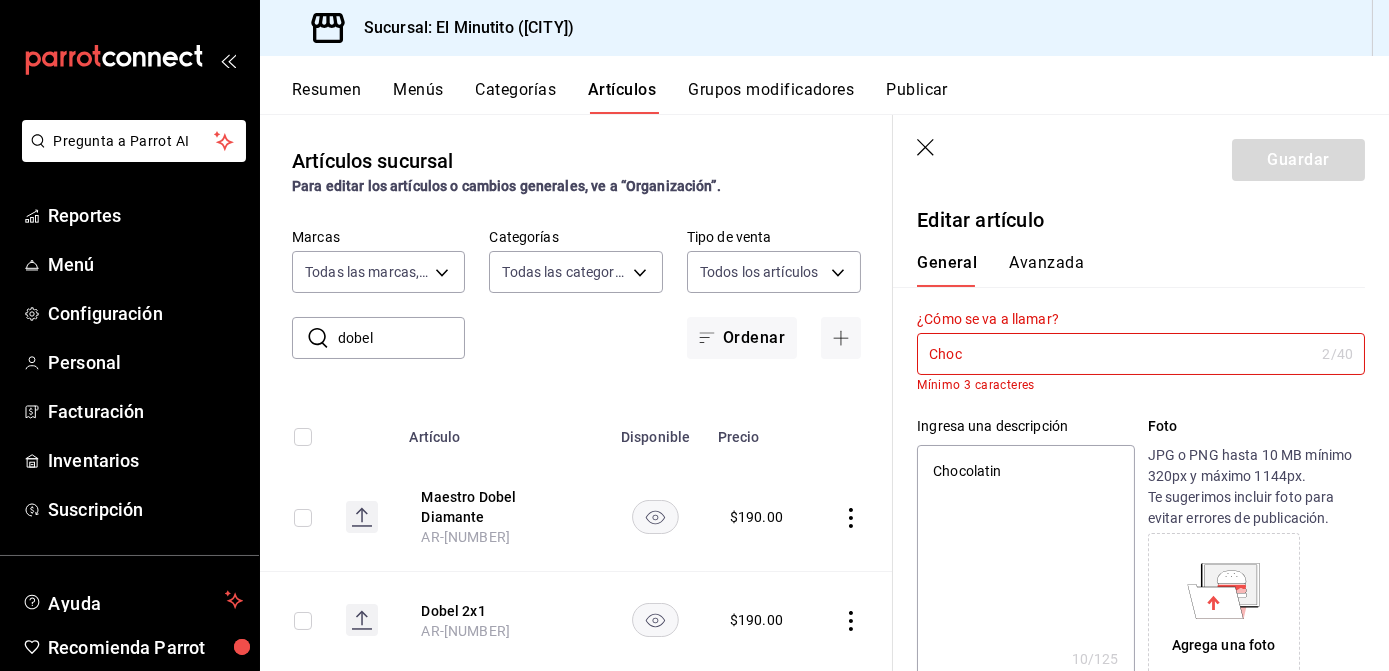 type on "x" 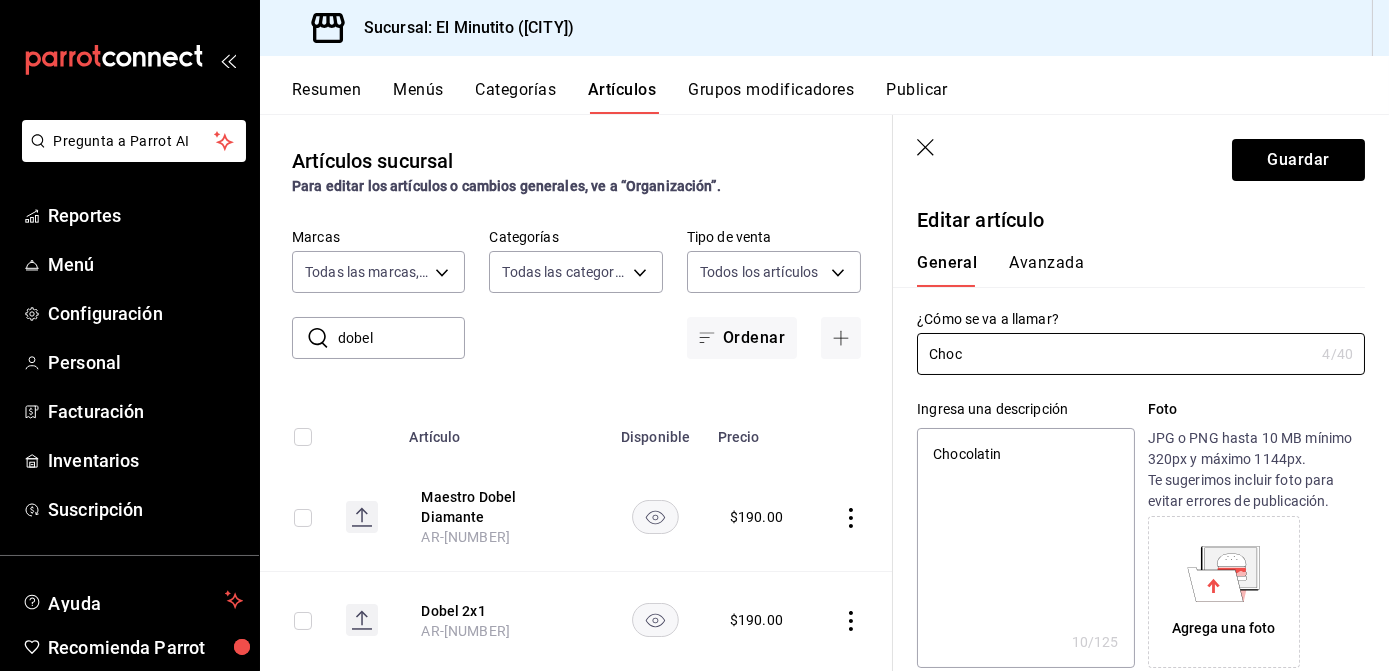 type on "Choco" 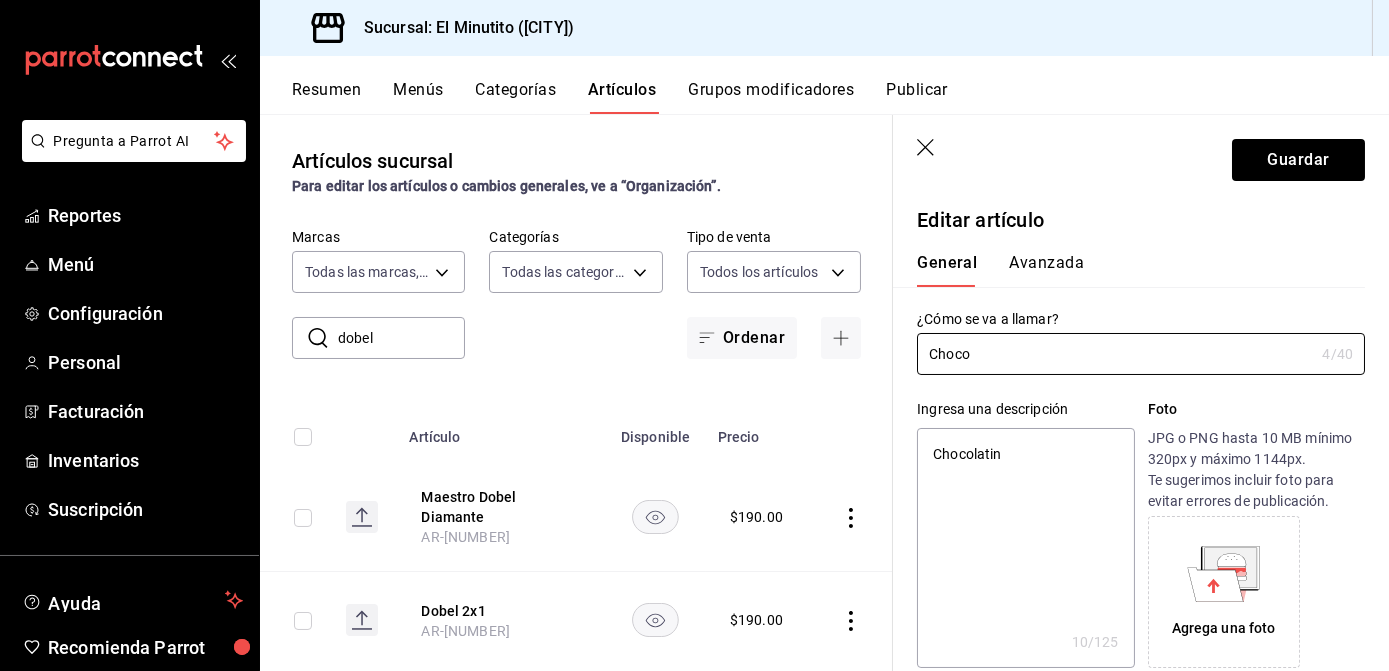 type on "x" 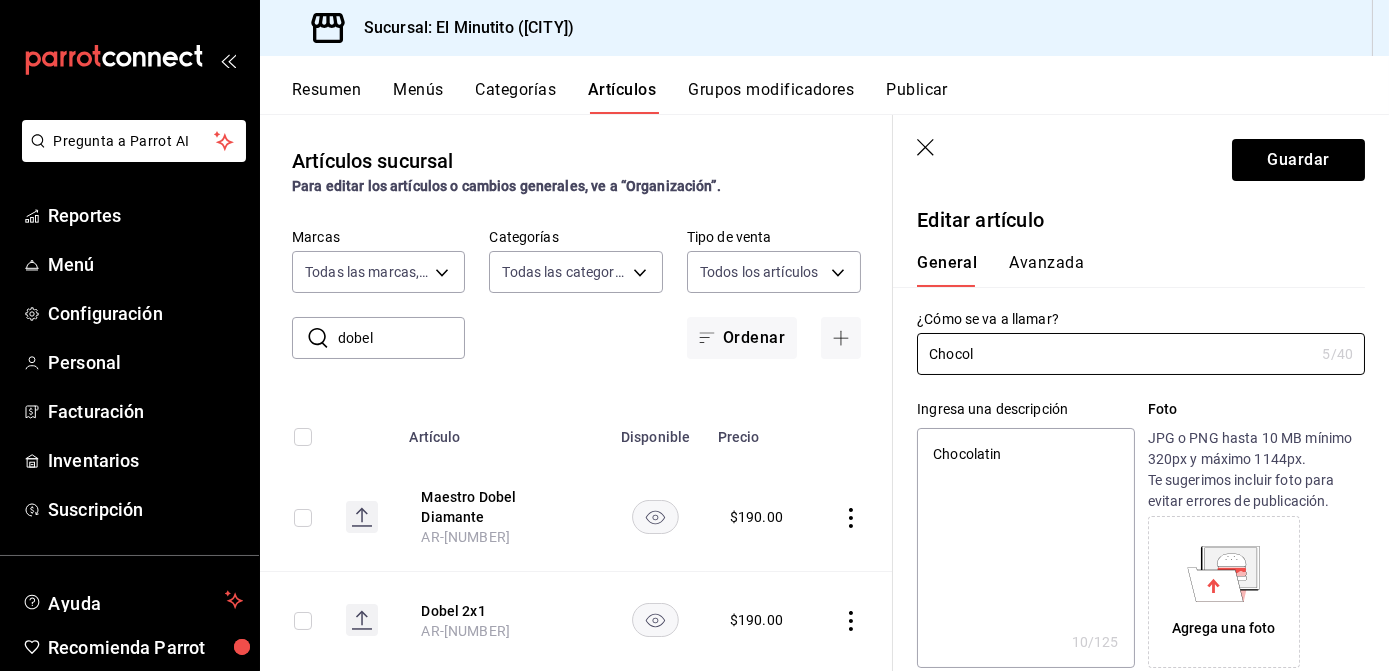 type on "Chocola" 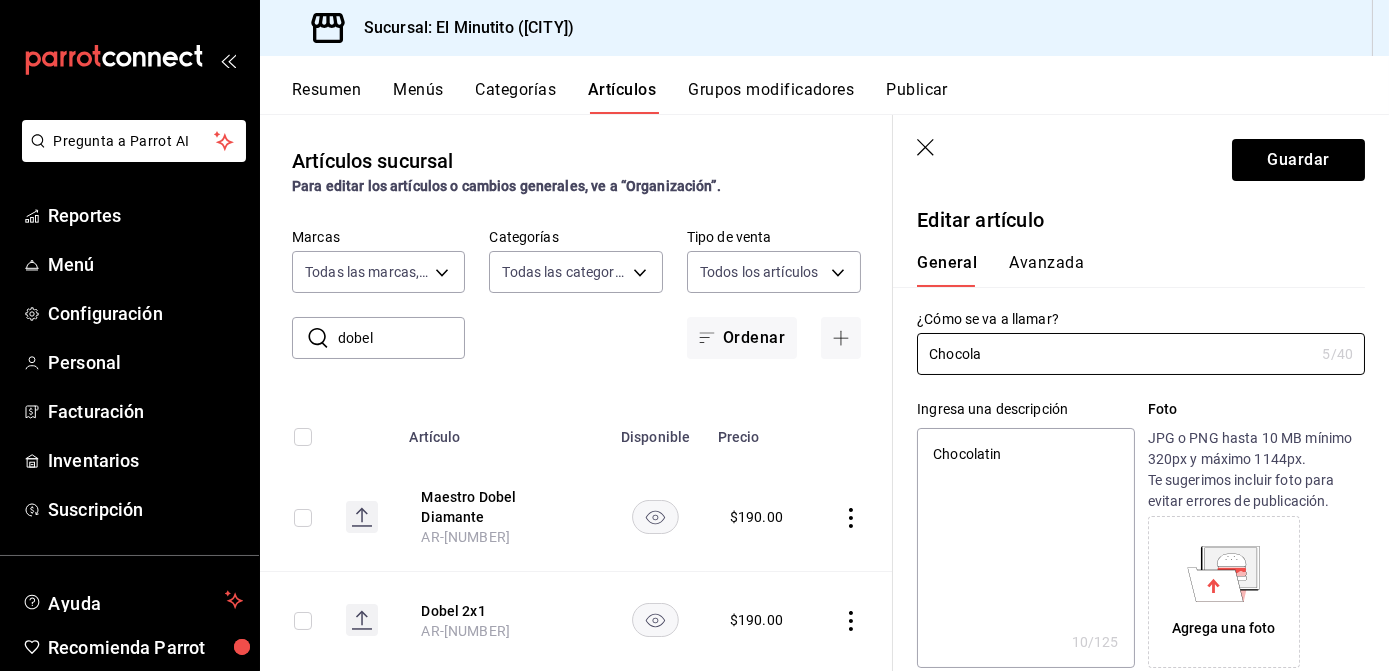 type on "x" 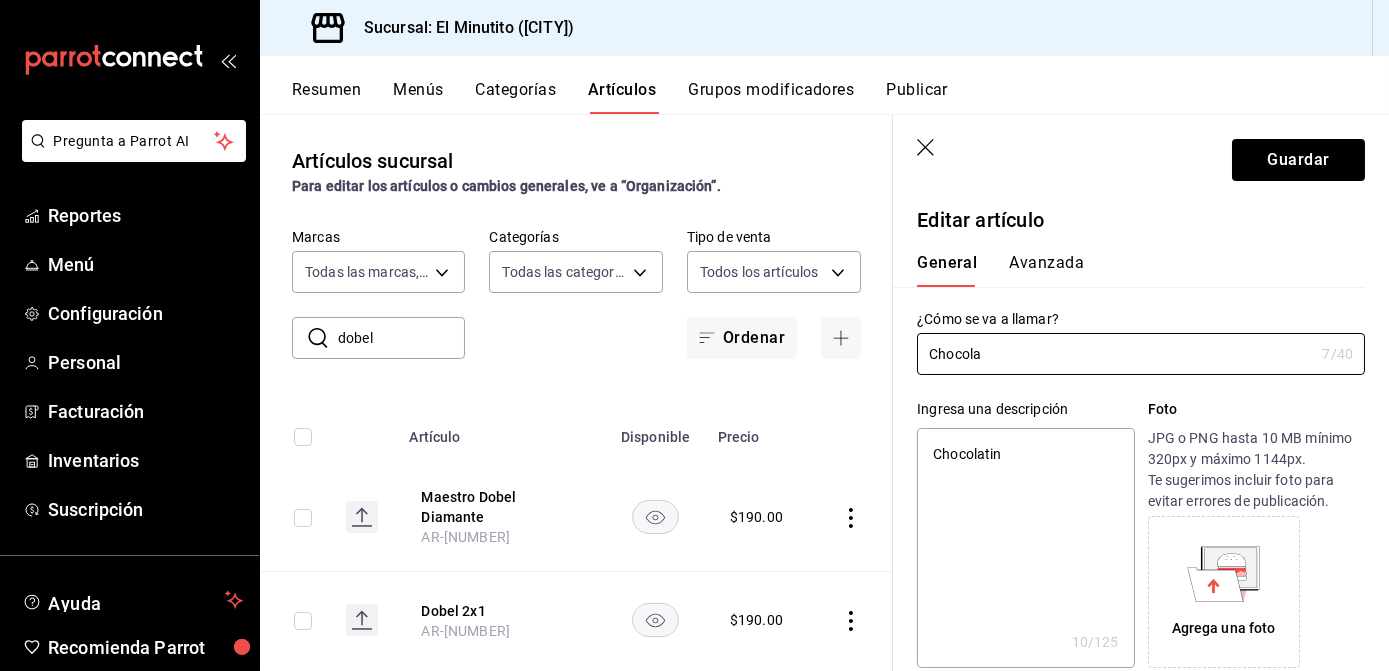 type on "Chocolat" 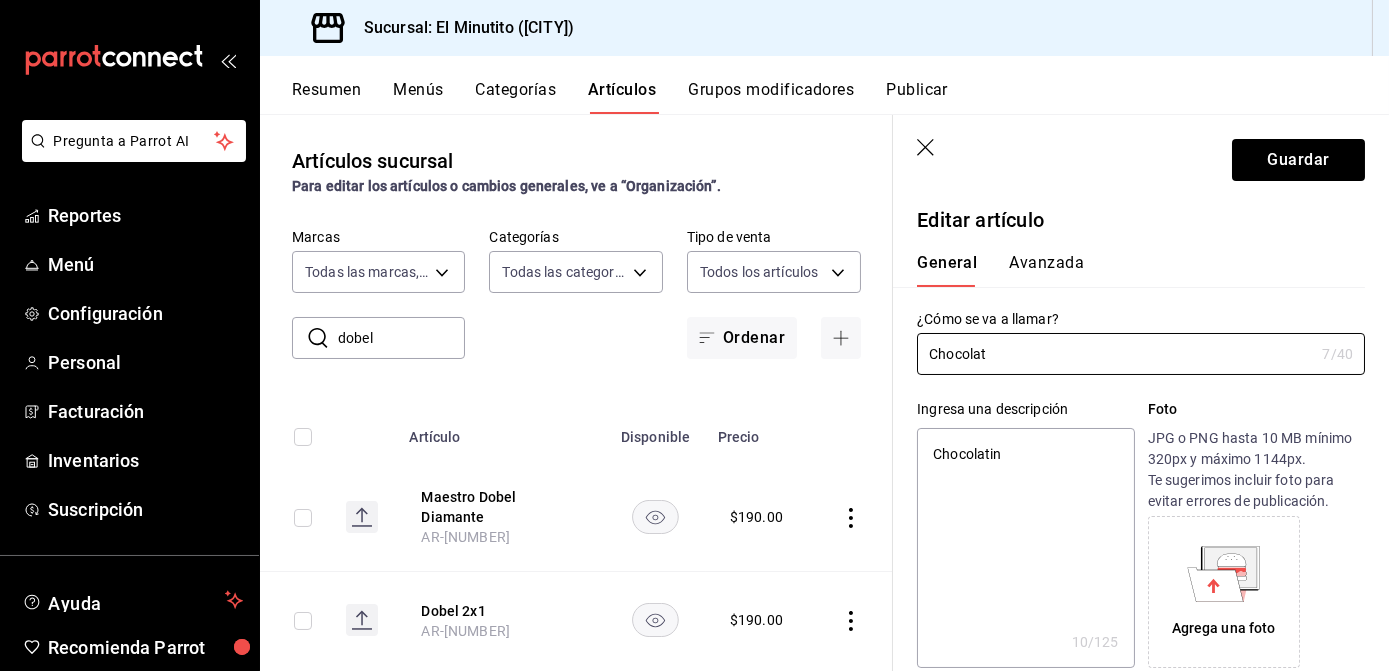 type on "x" 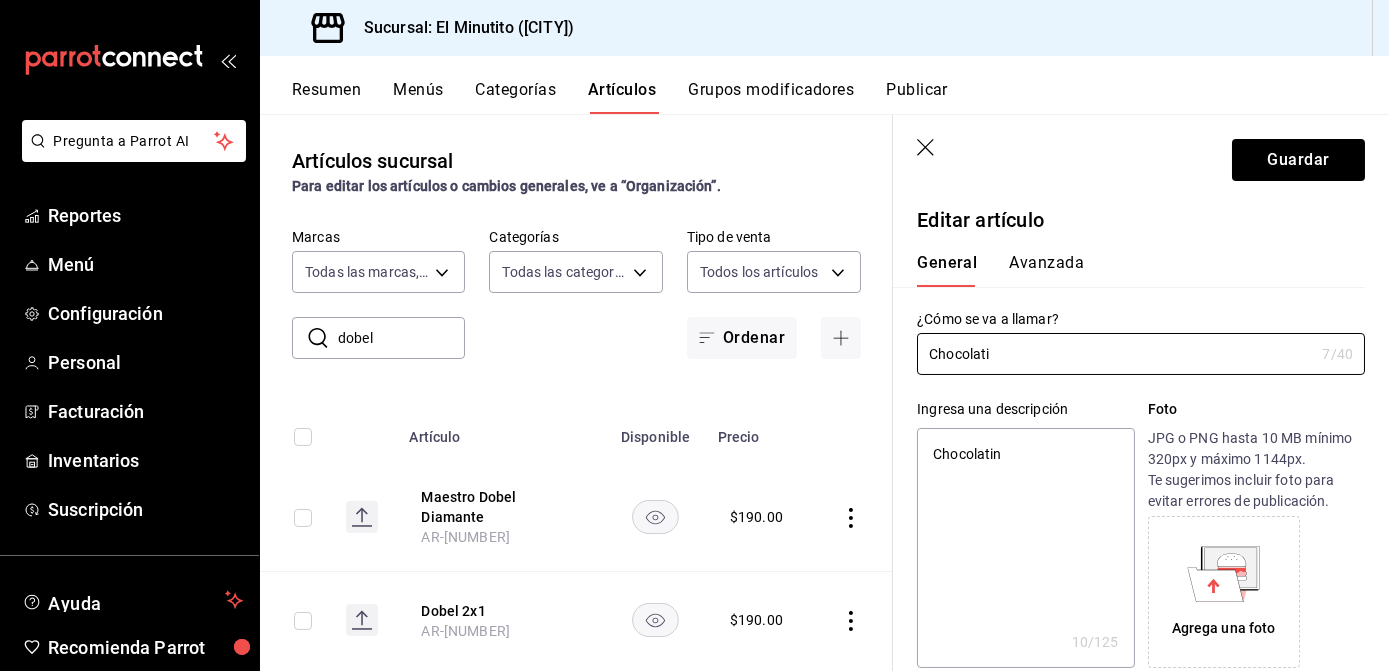 type on "x" 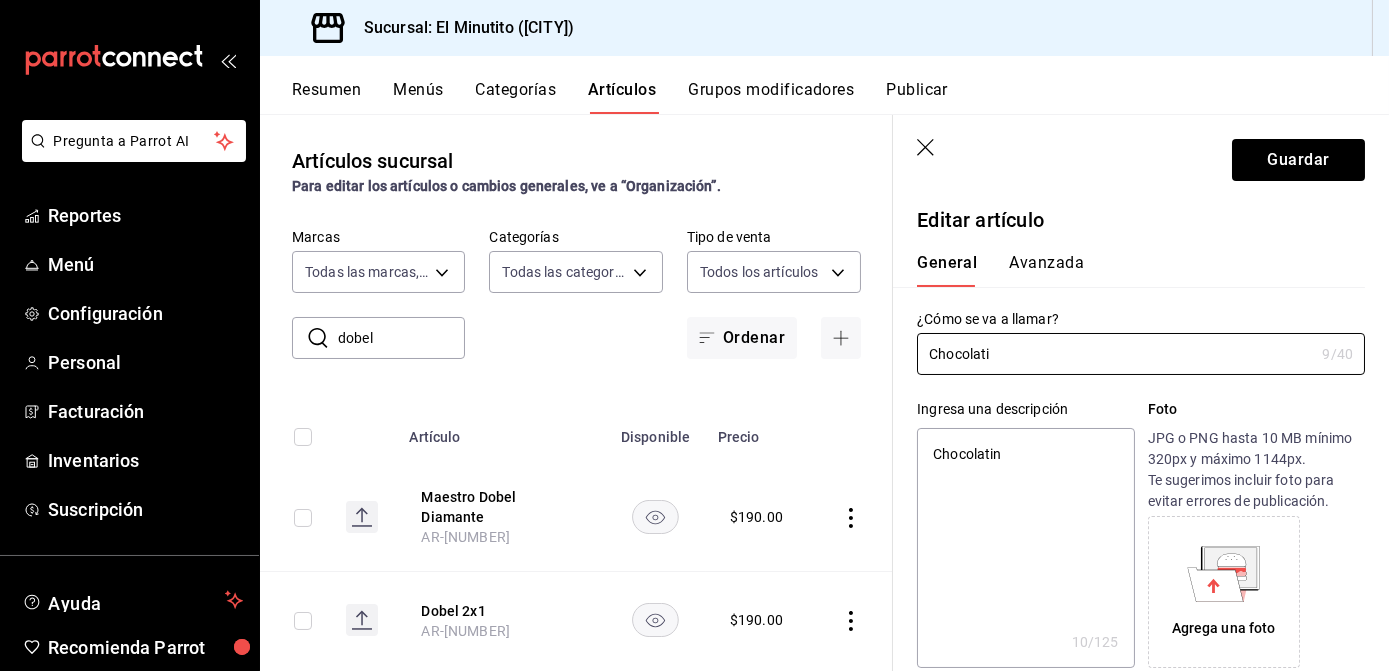 type on "Chocolatin" 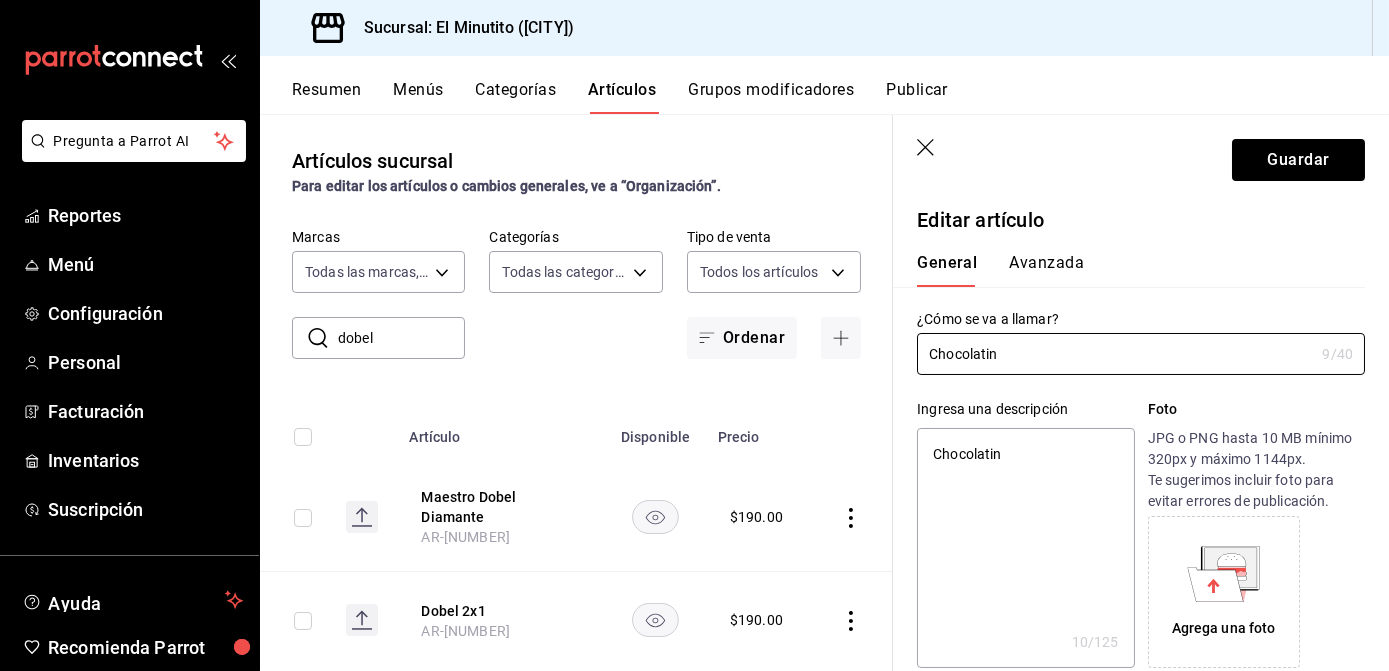 type on "x" 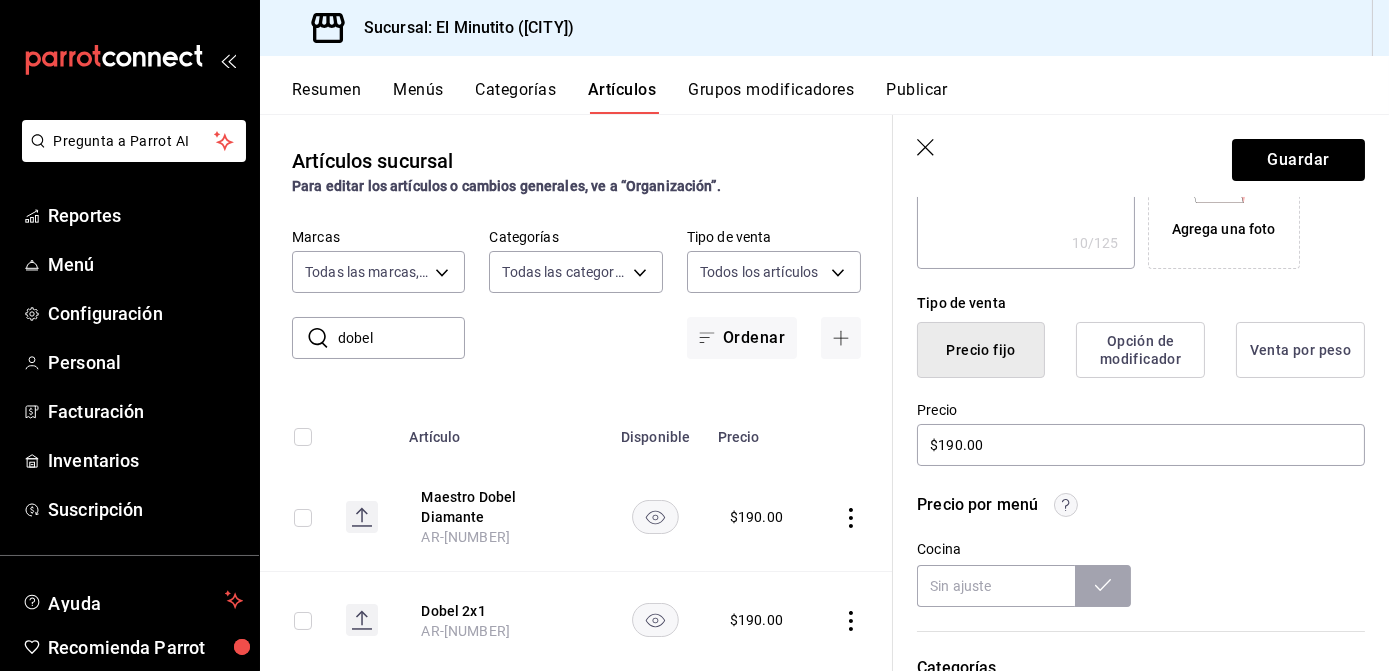 scroll, scrollTop: 471, scrollLeft: 0, axis: vertical 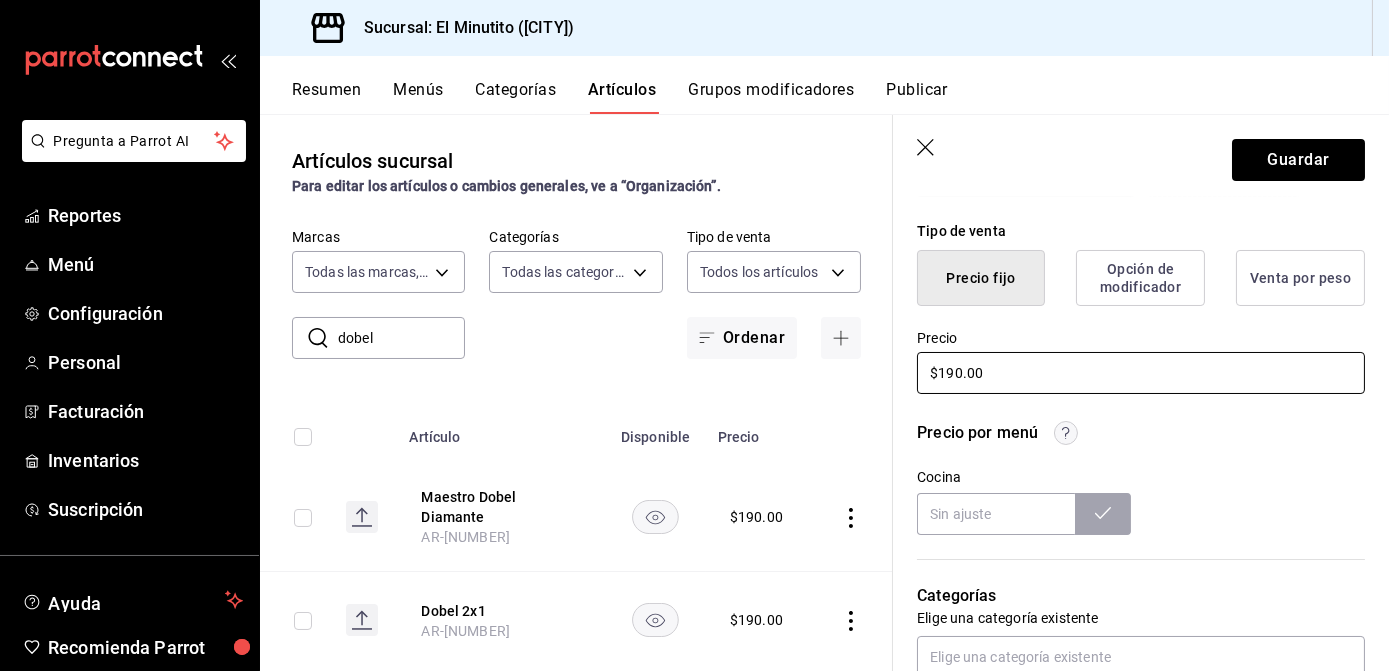 type on "Chocolatin" 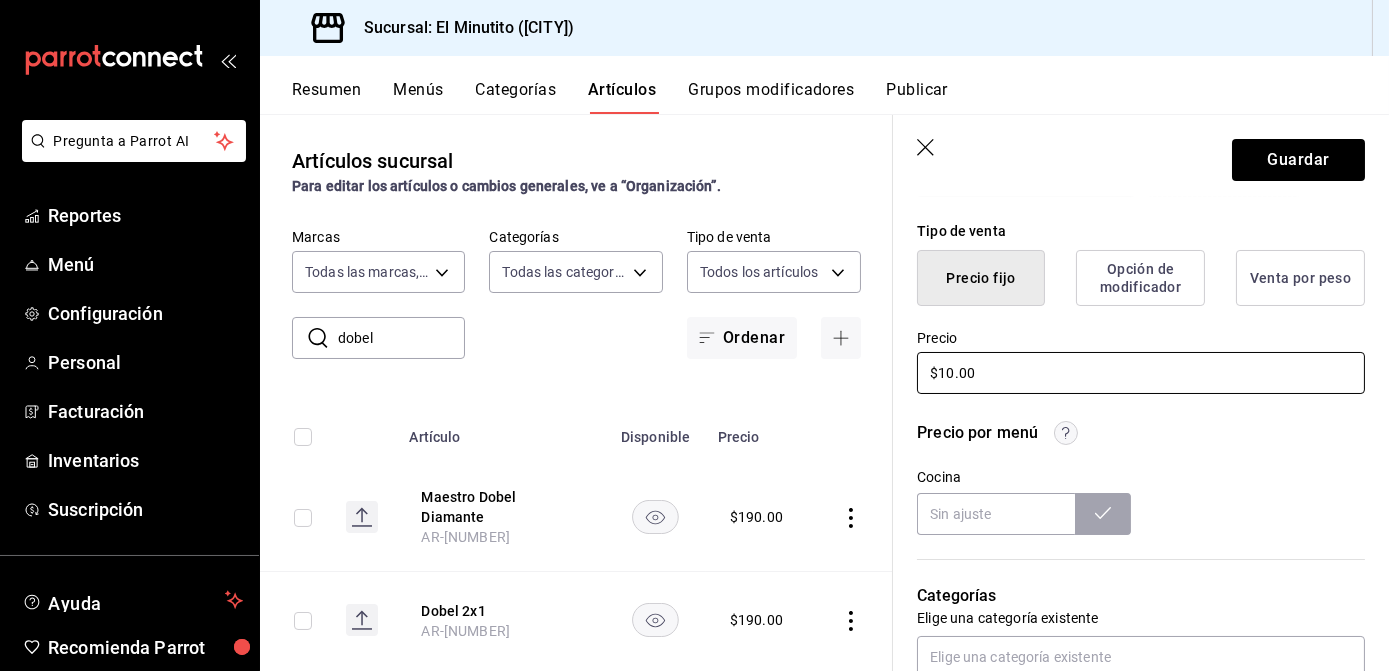 type on "$0.00" 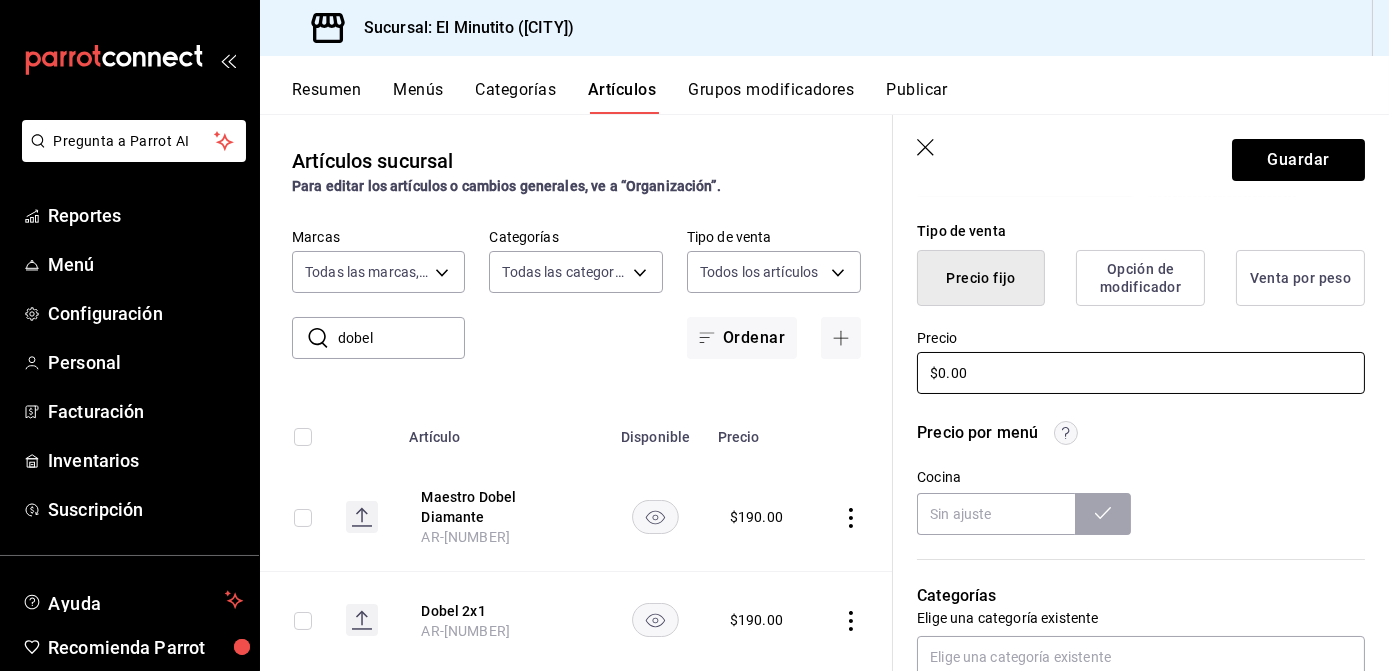 type on "x" 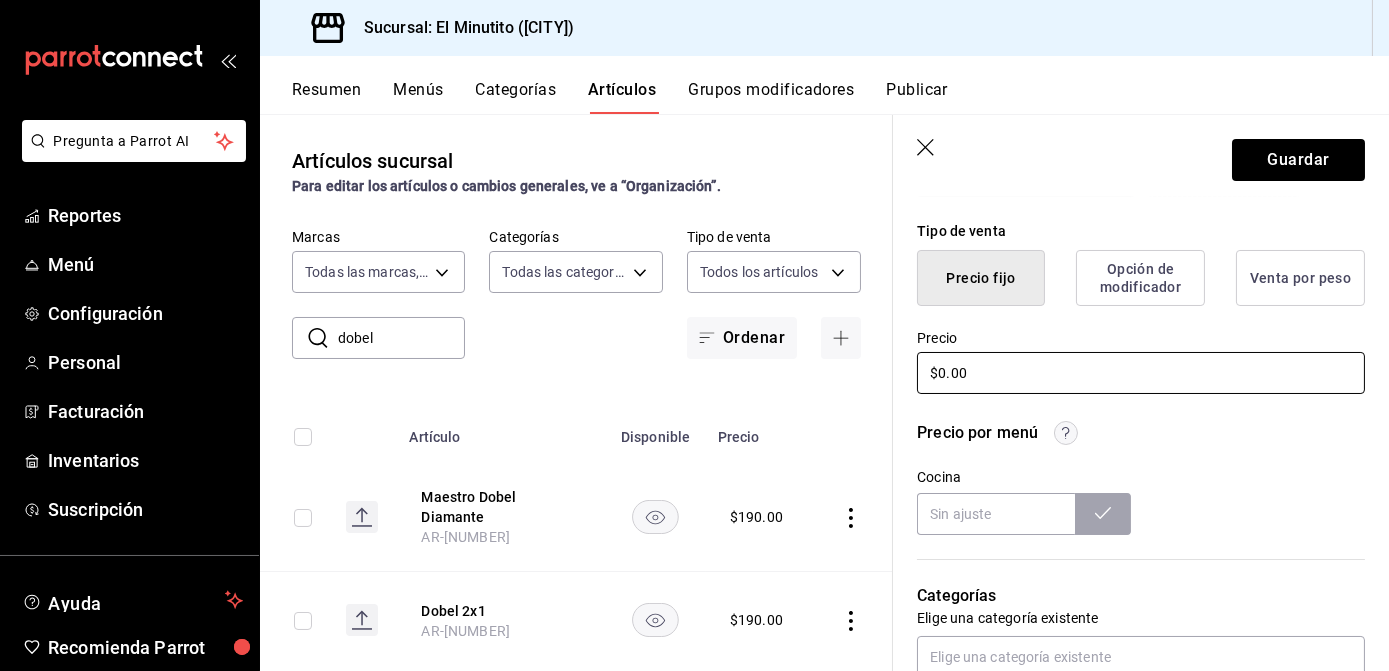 type 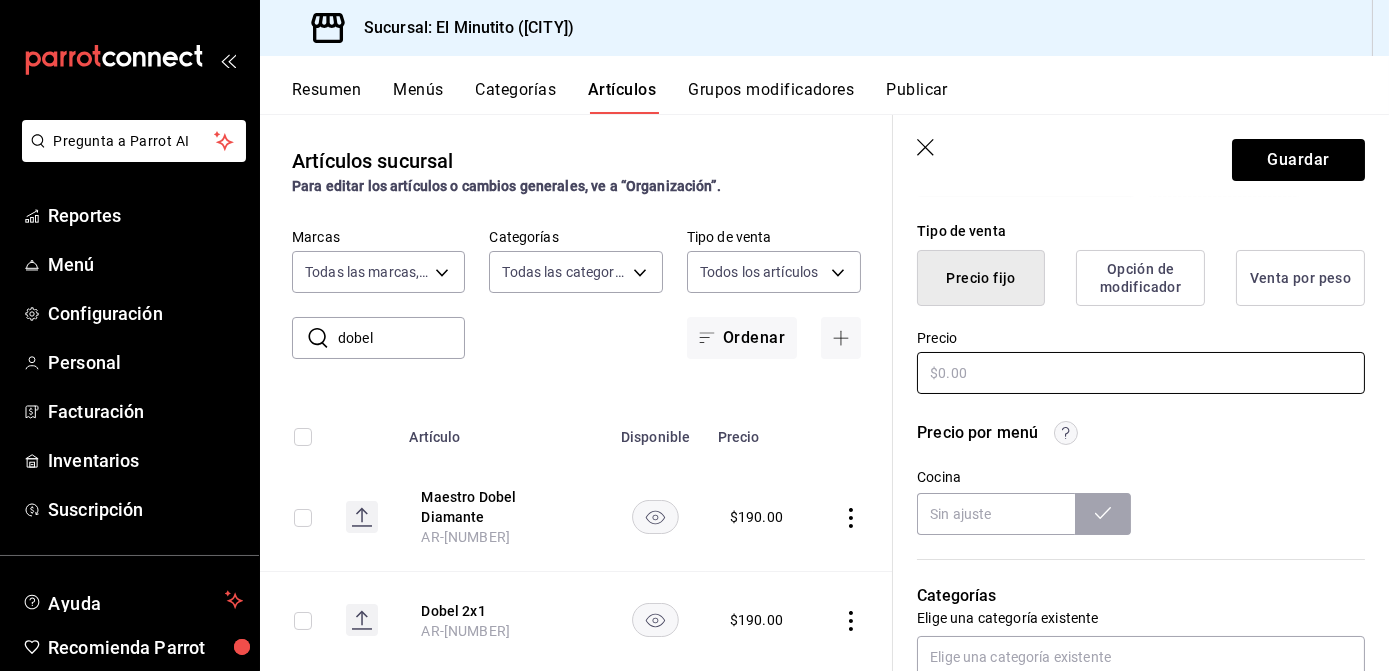 type on "x" 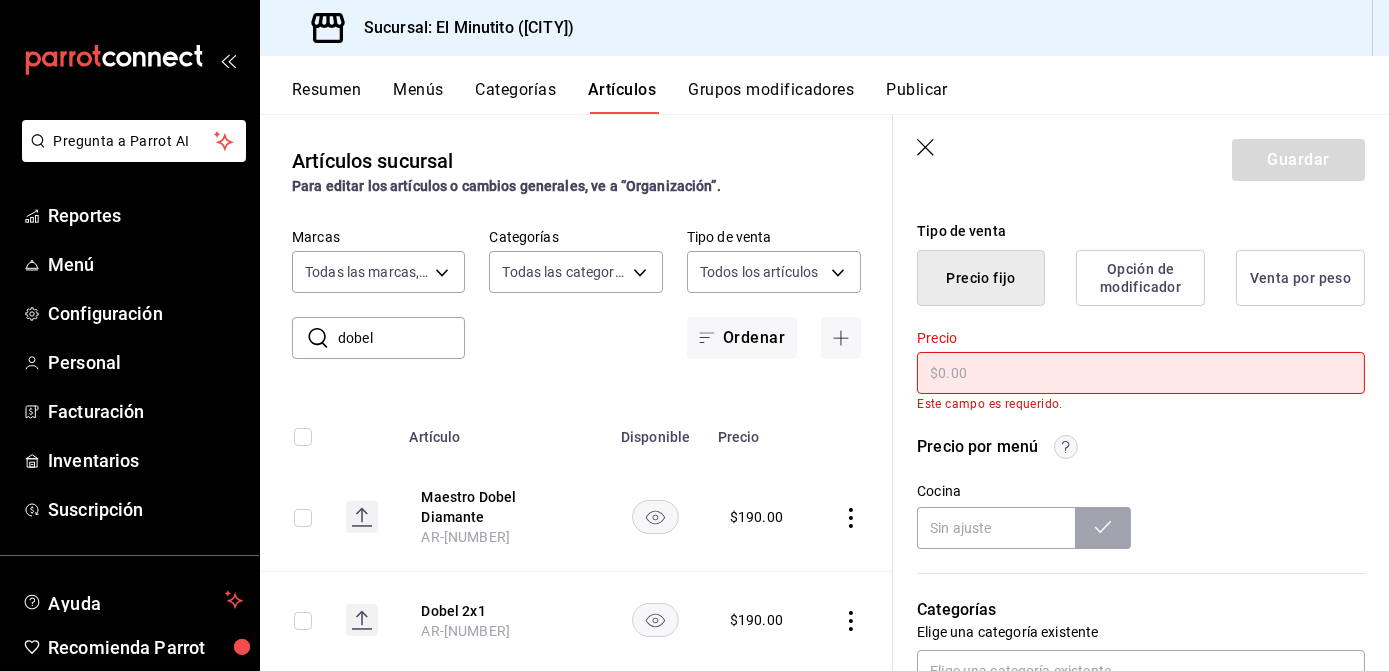 type on "$6.00" 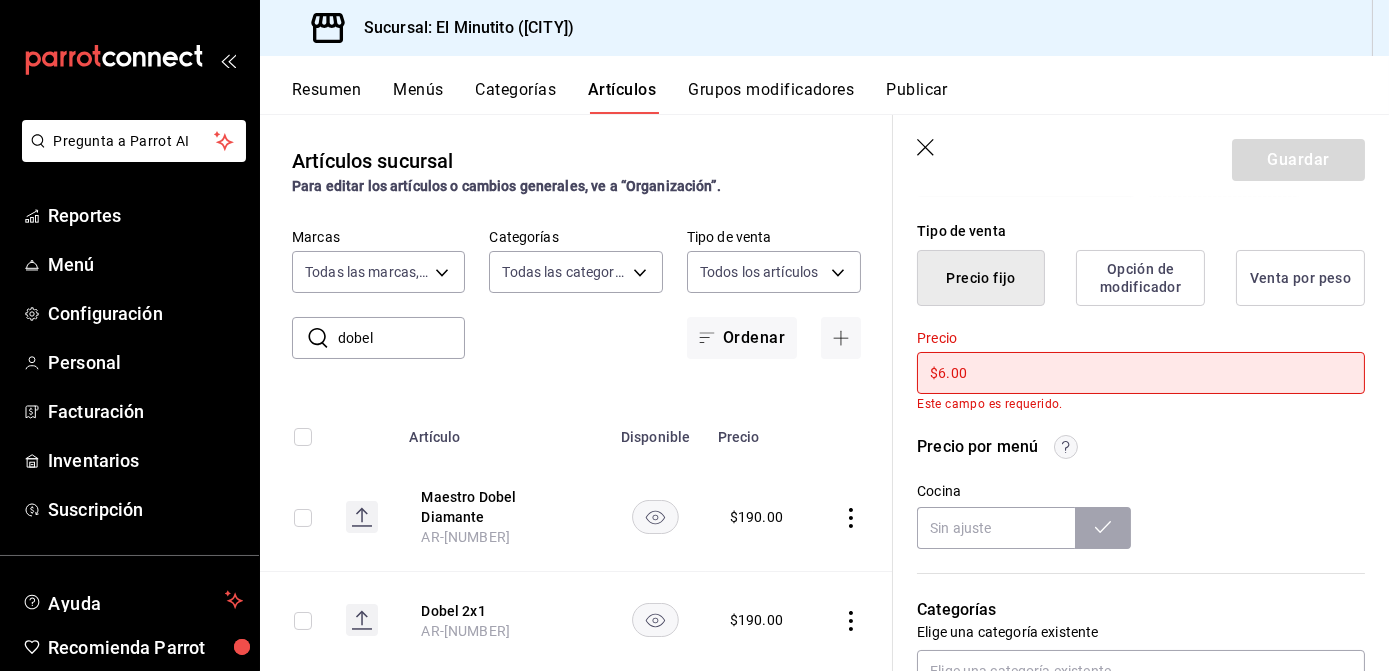 type on "x" 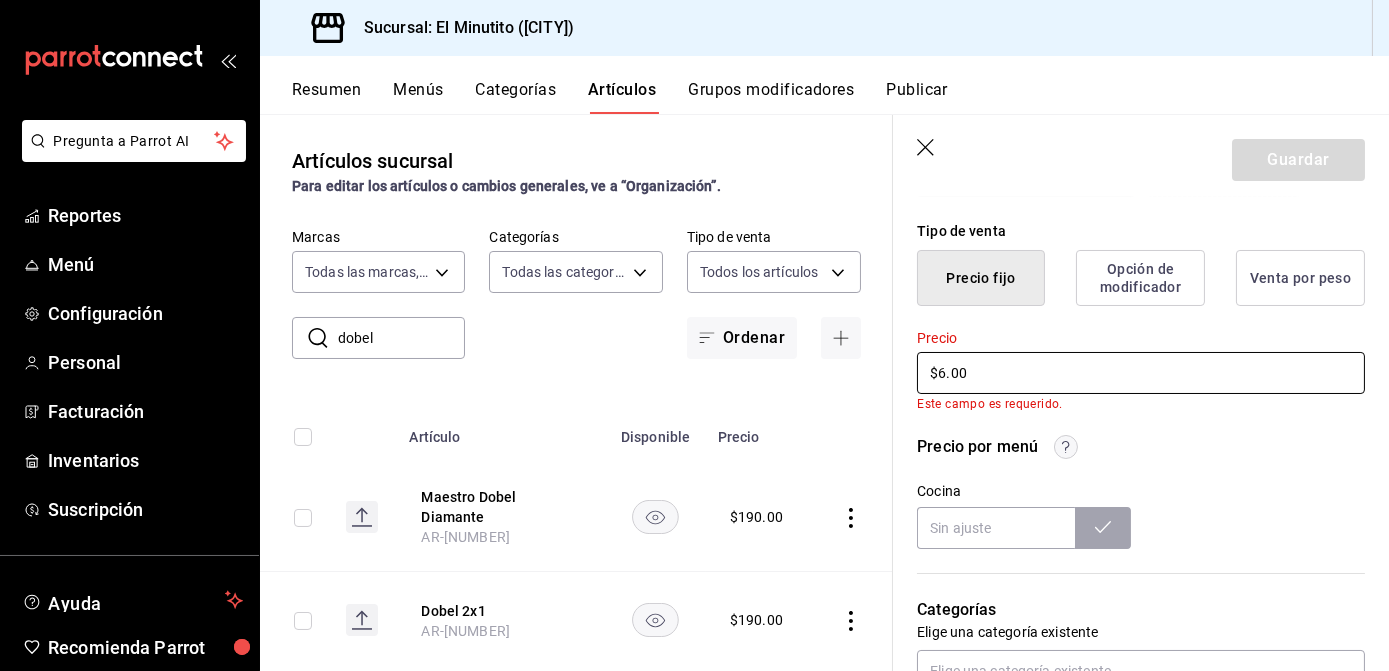 type on "$65.00" 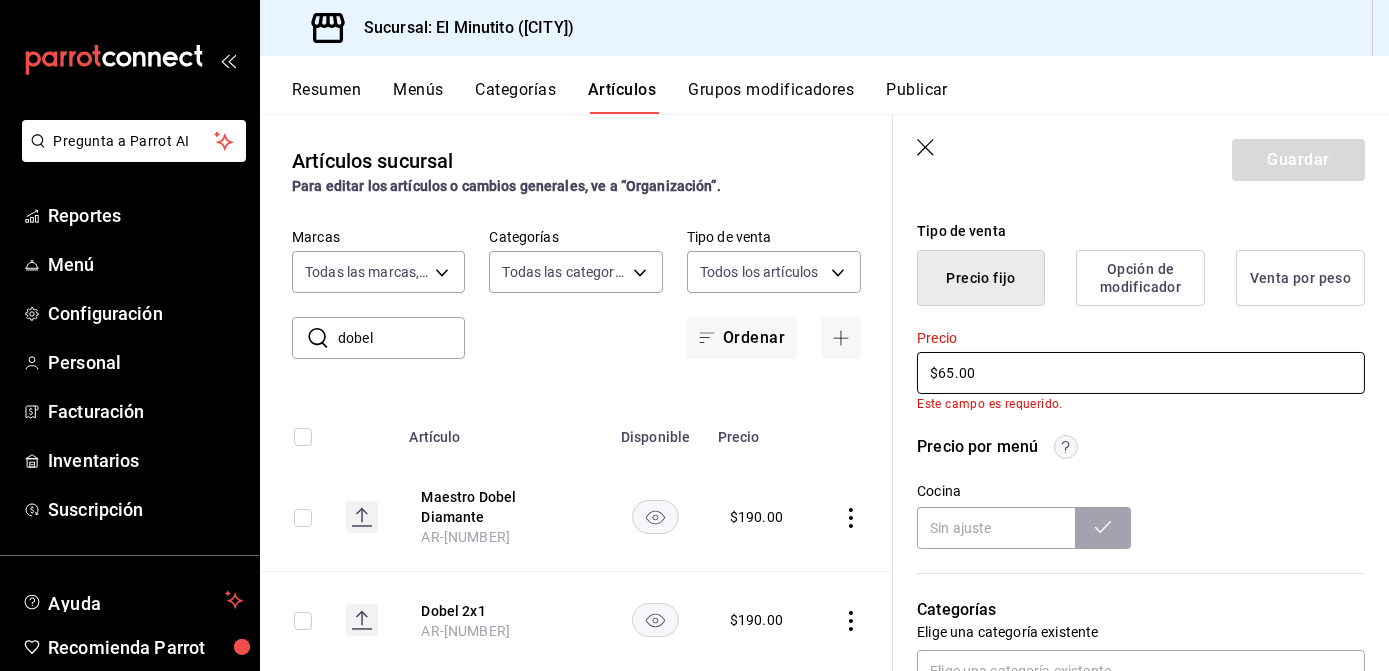 type on "x" 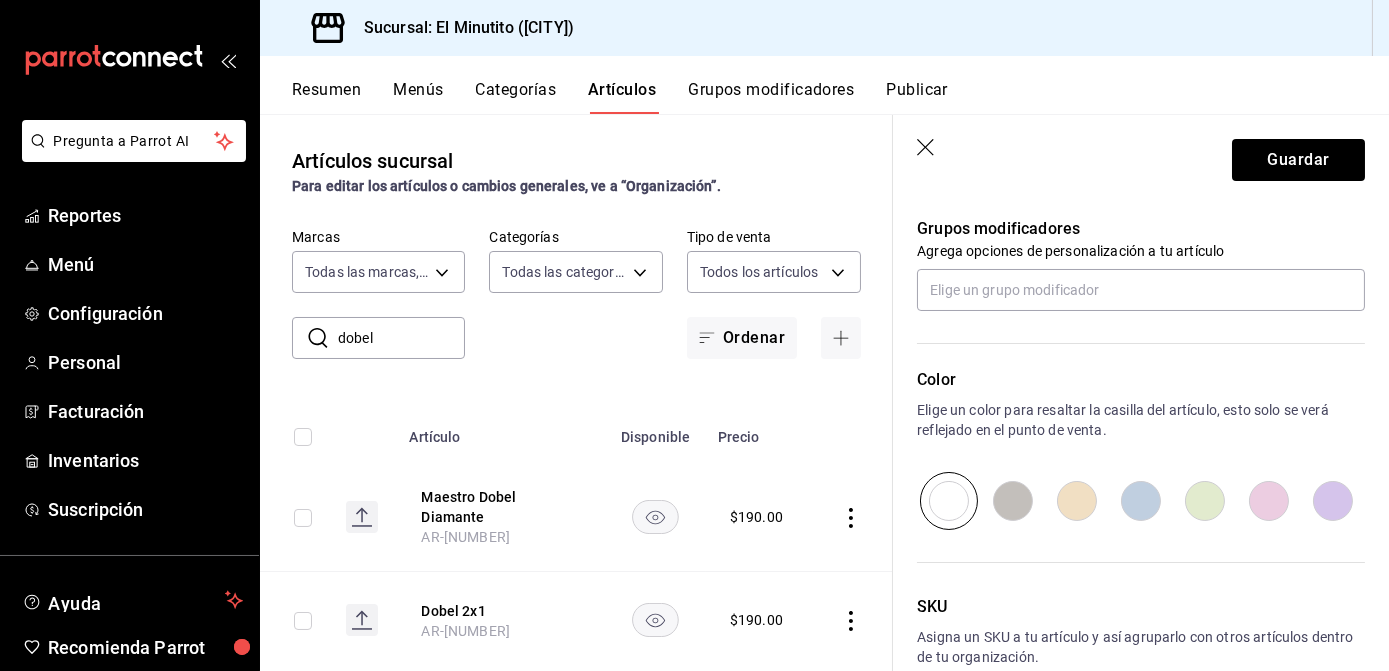 scroll, scrollTop: 1130, scrollLeft: 0, axis: vertical 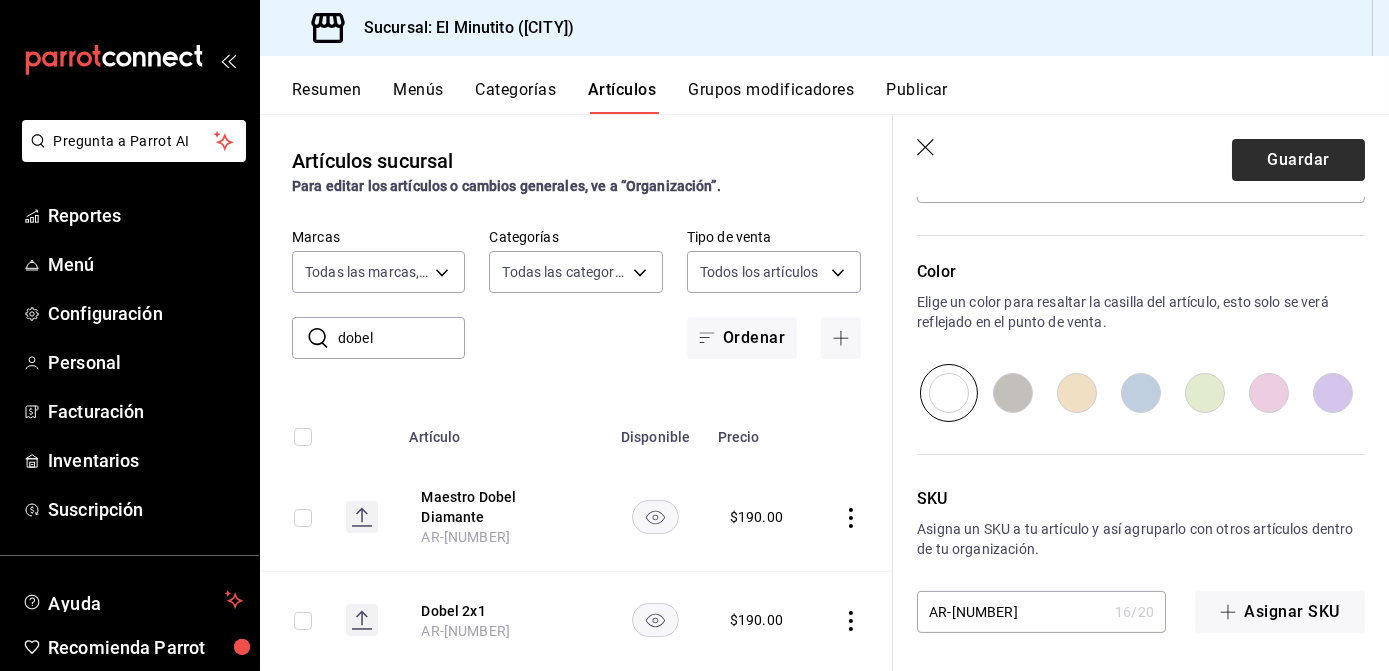 type on "$65.00" 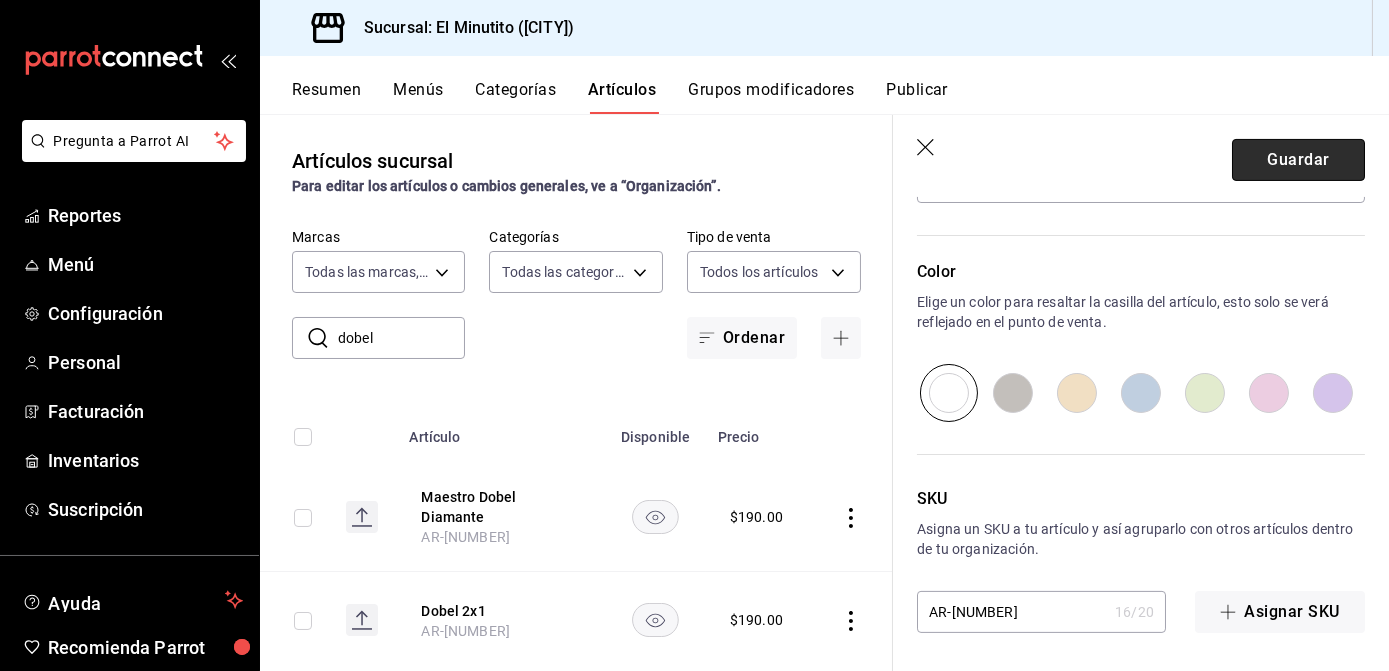 click on "Guardar" at bounding box center (1298, 160) 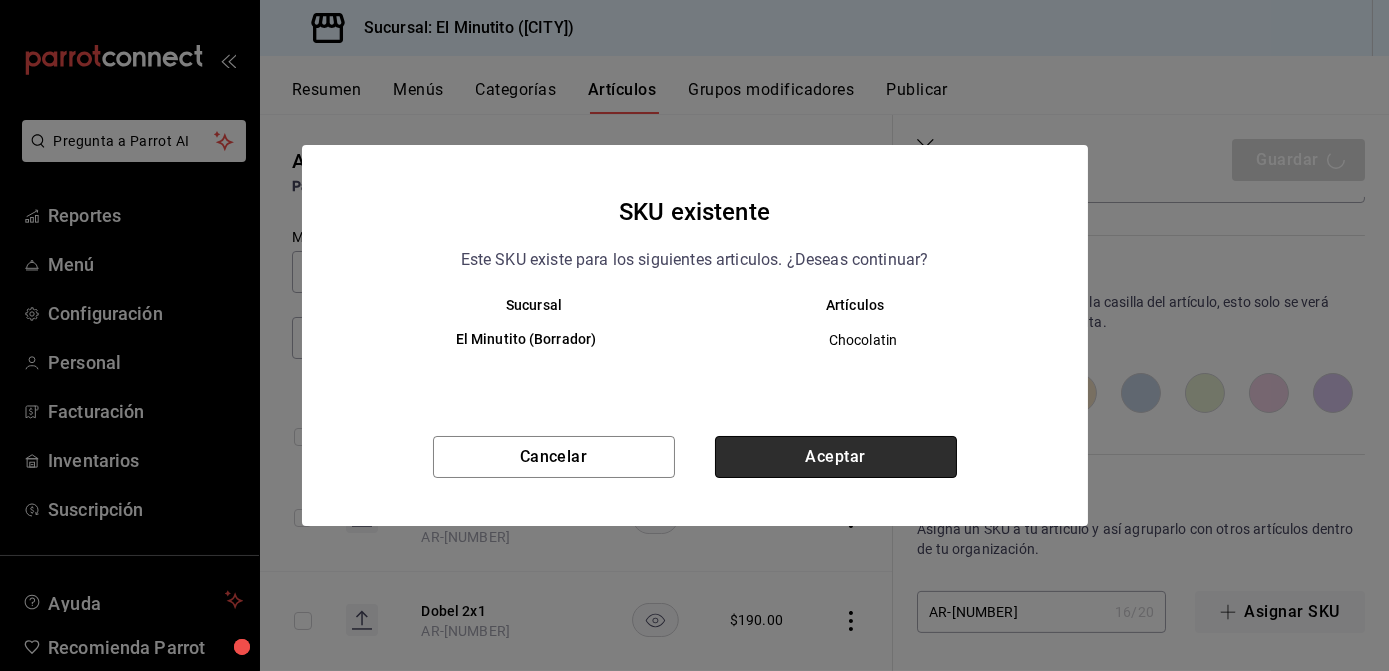 click on "Aceptar" at bounding box center [836, 457] 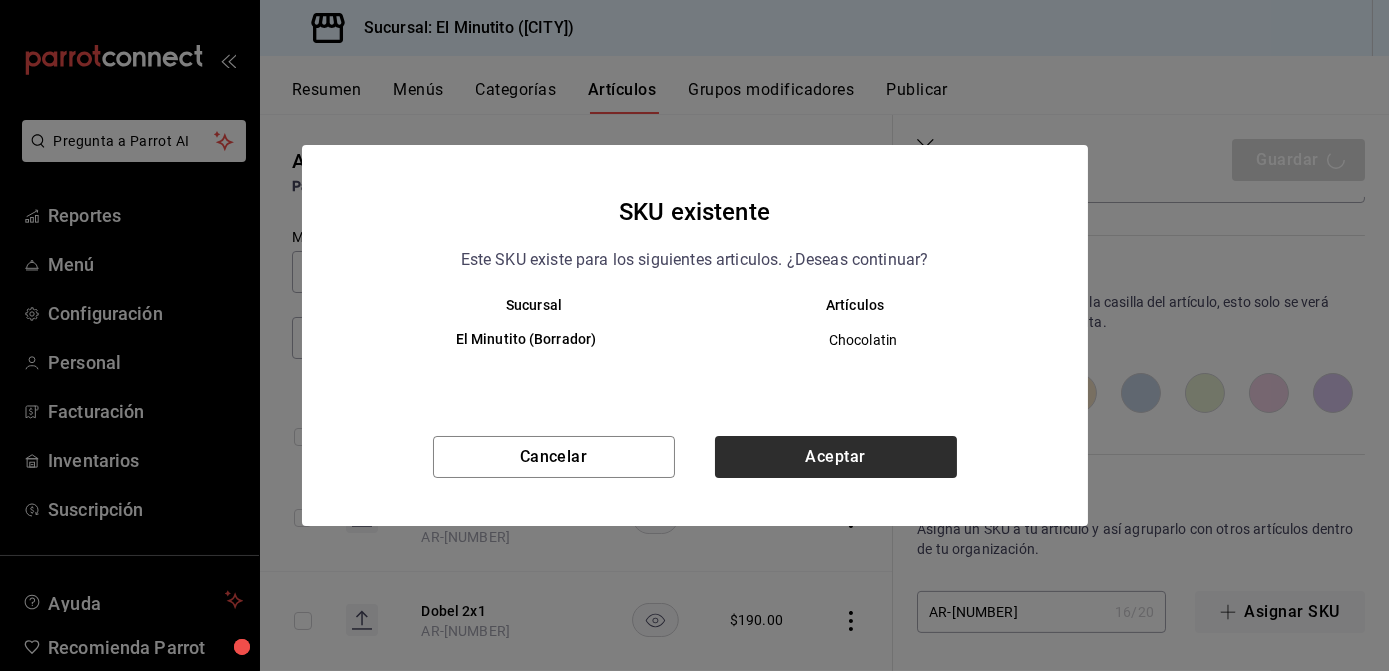 type on "x" 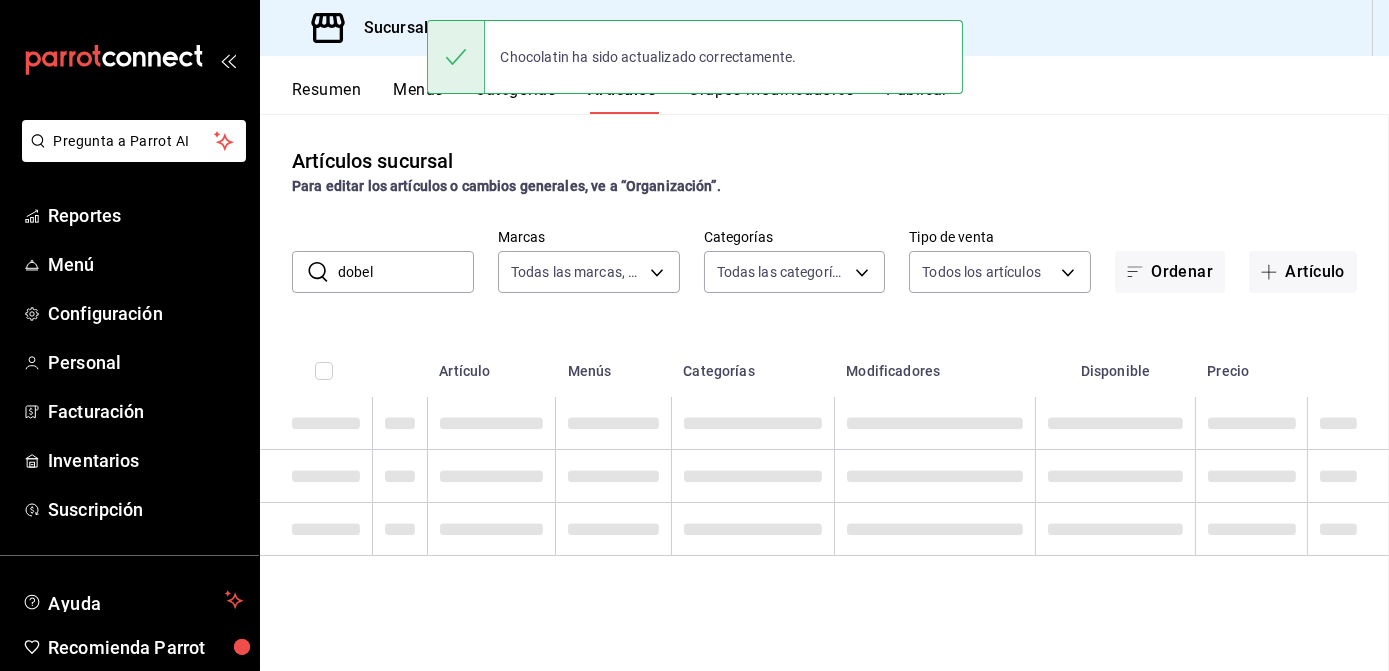 scroll, scrollTop: 0, scrollLeft: 0, axis: both 